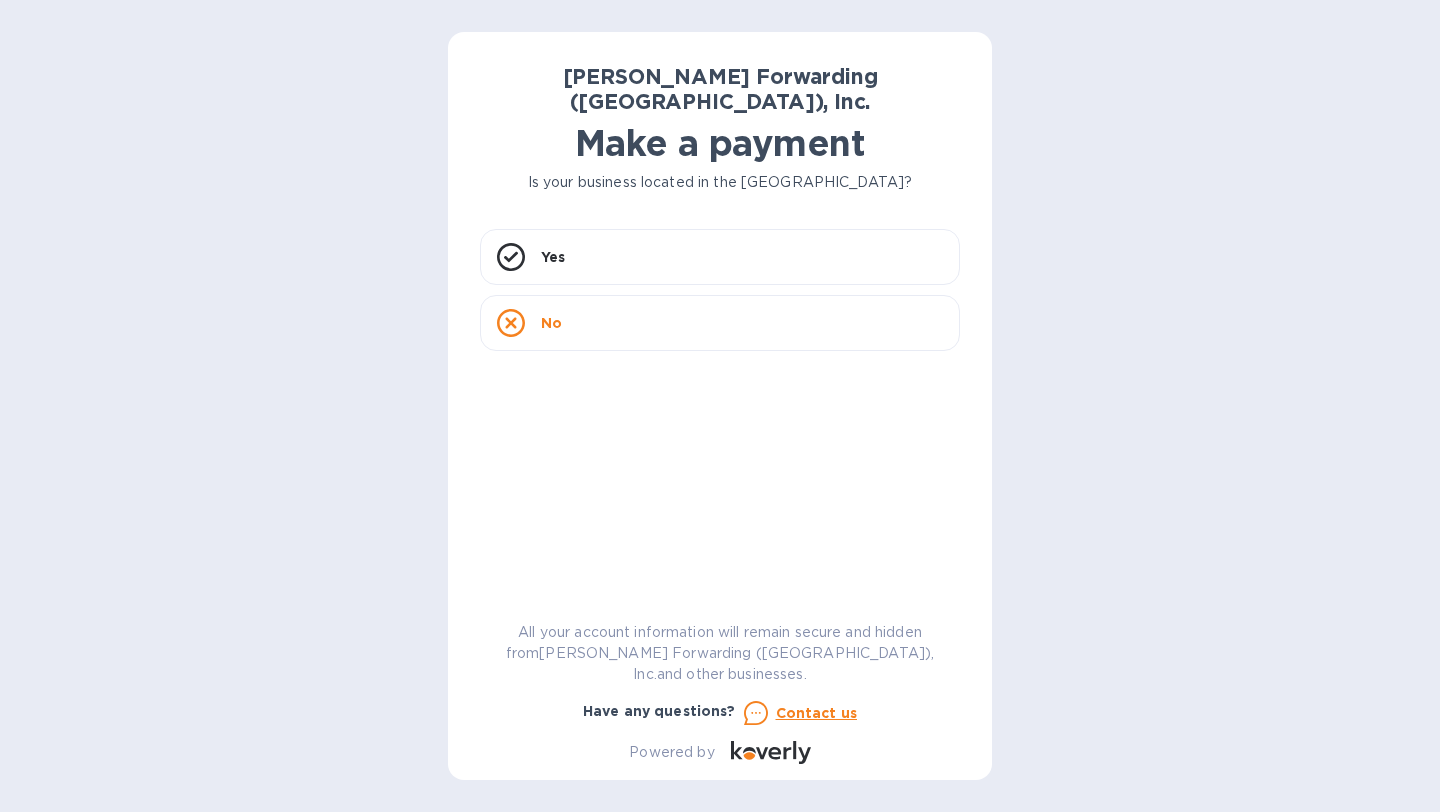 scroll, scrollTop: 0, scrollLeft: 0, axis: both 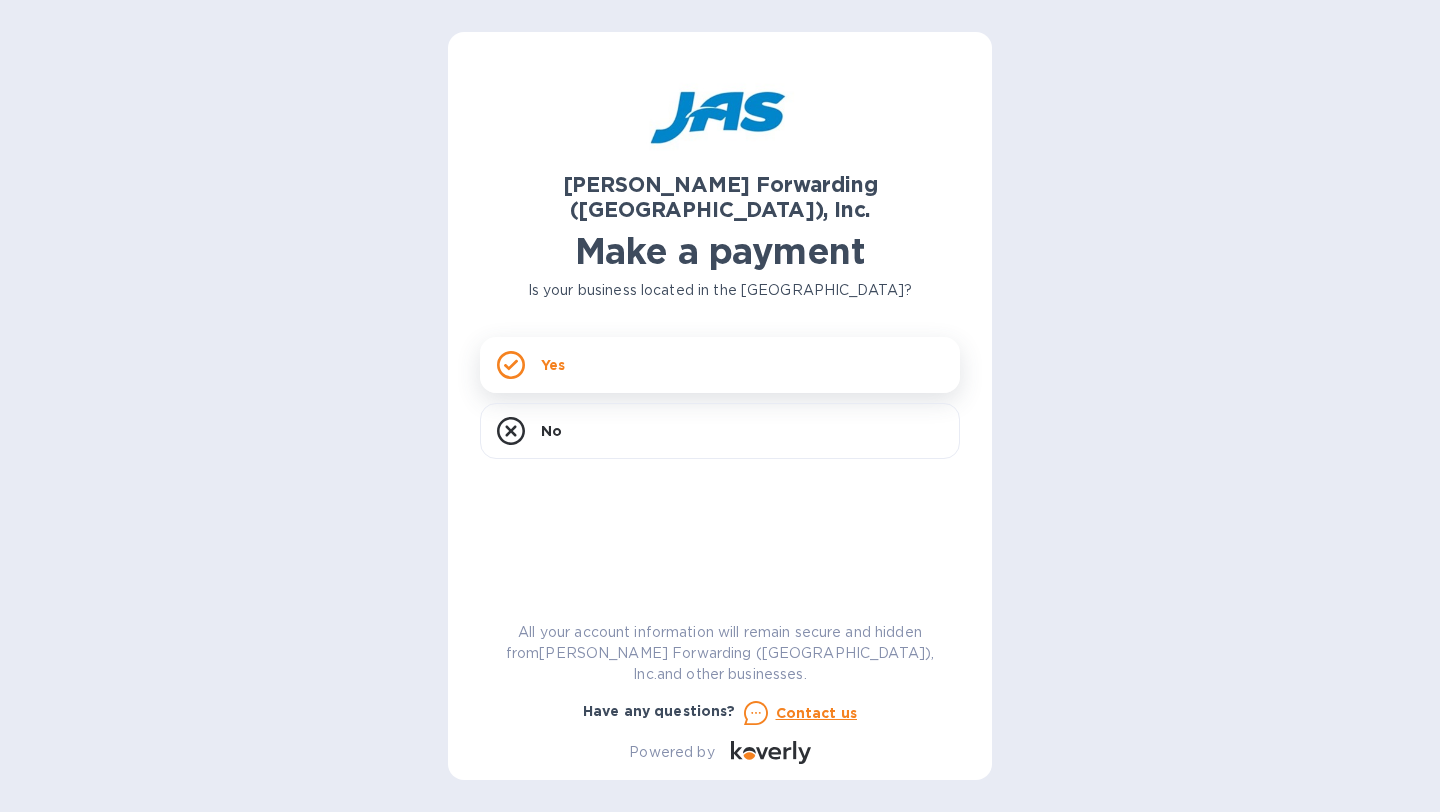 click on "Yes" at bounding box center [720, 365] 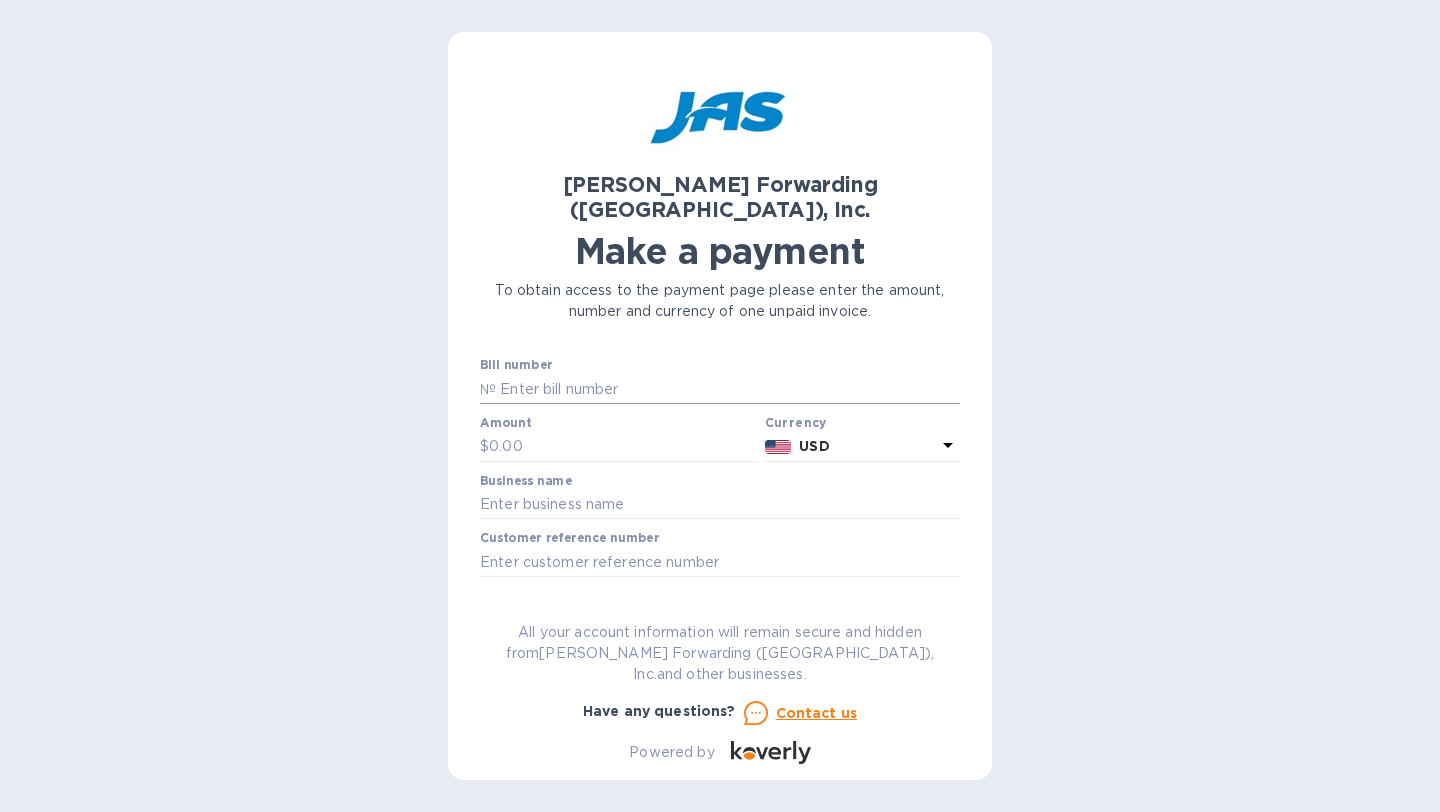 click at bounding box center (728, 389) 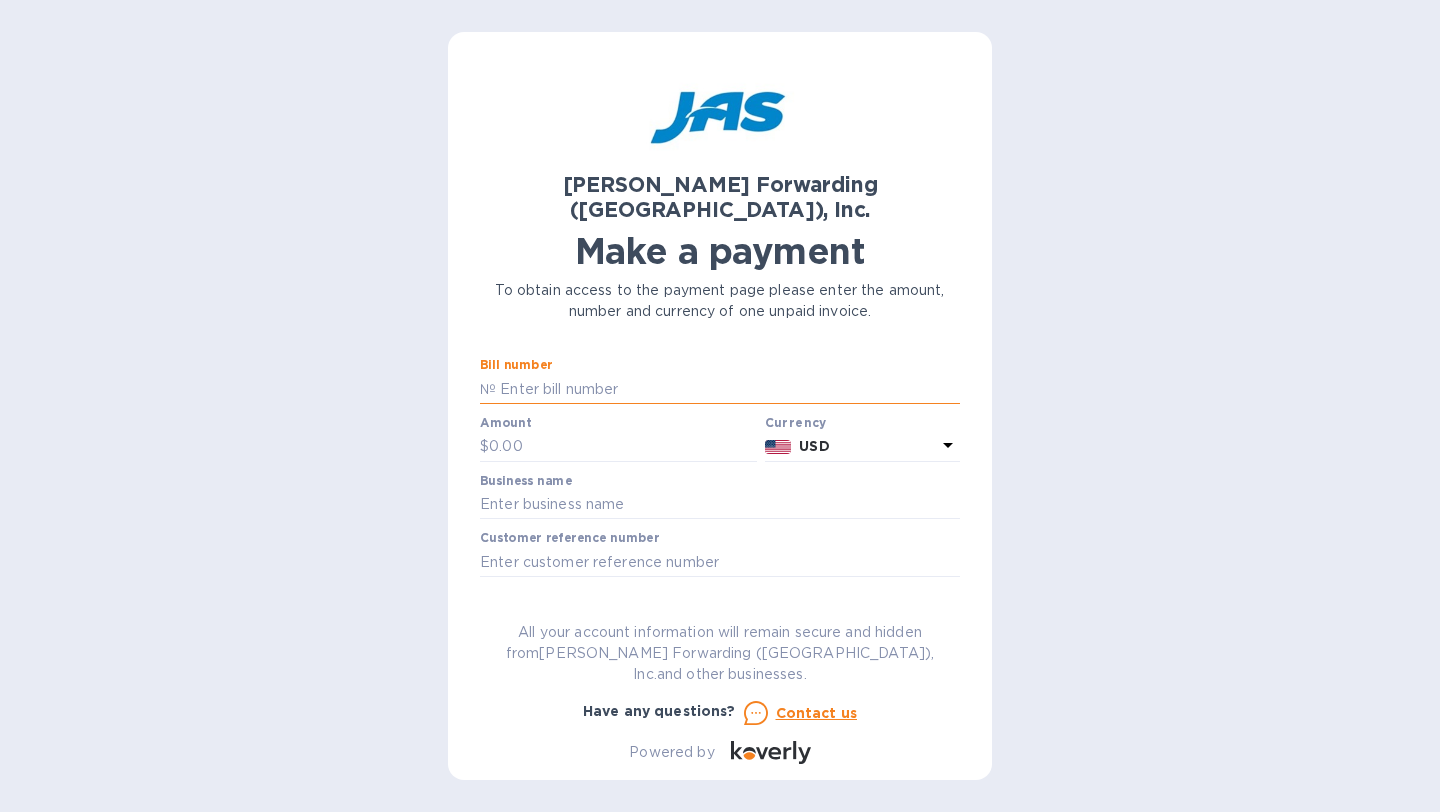 click at bounding box center [728, 389] 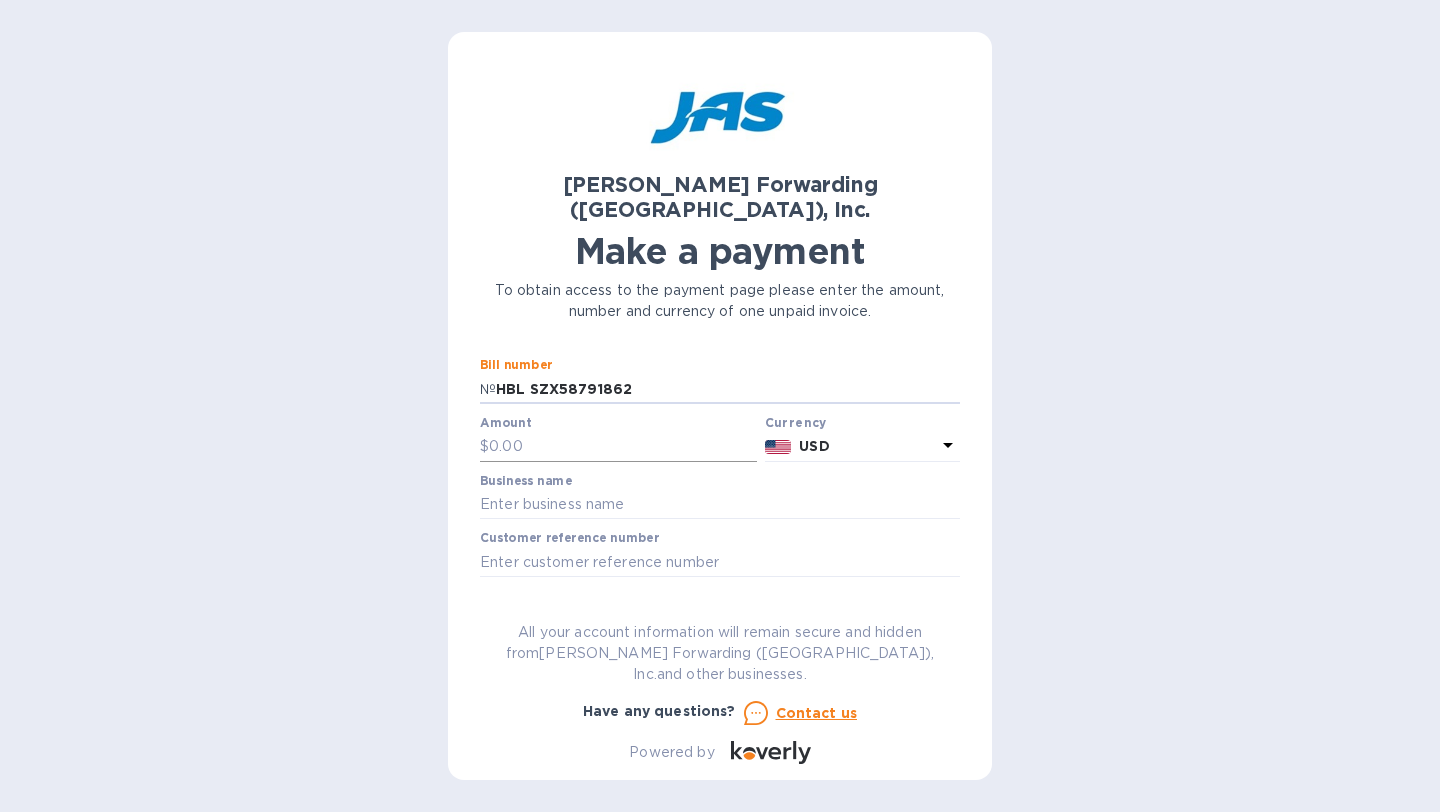 type on "HBL SZX58791862" 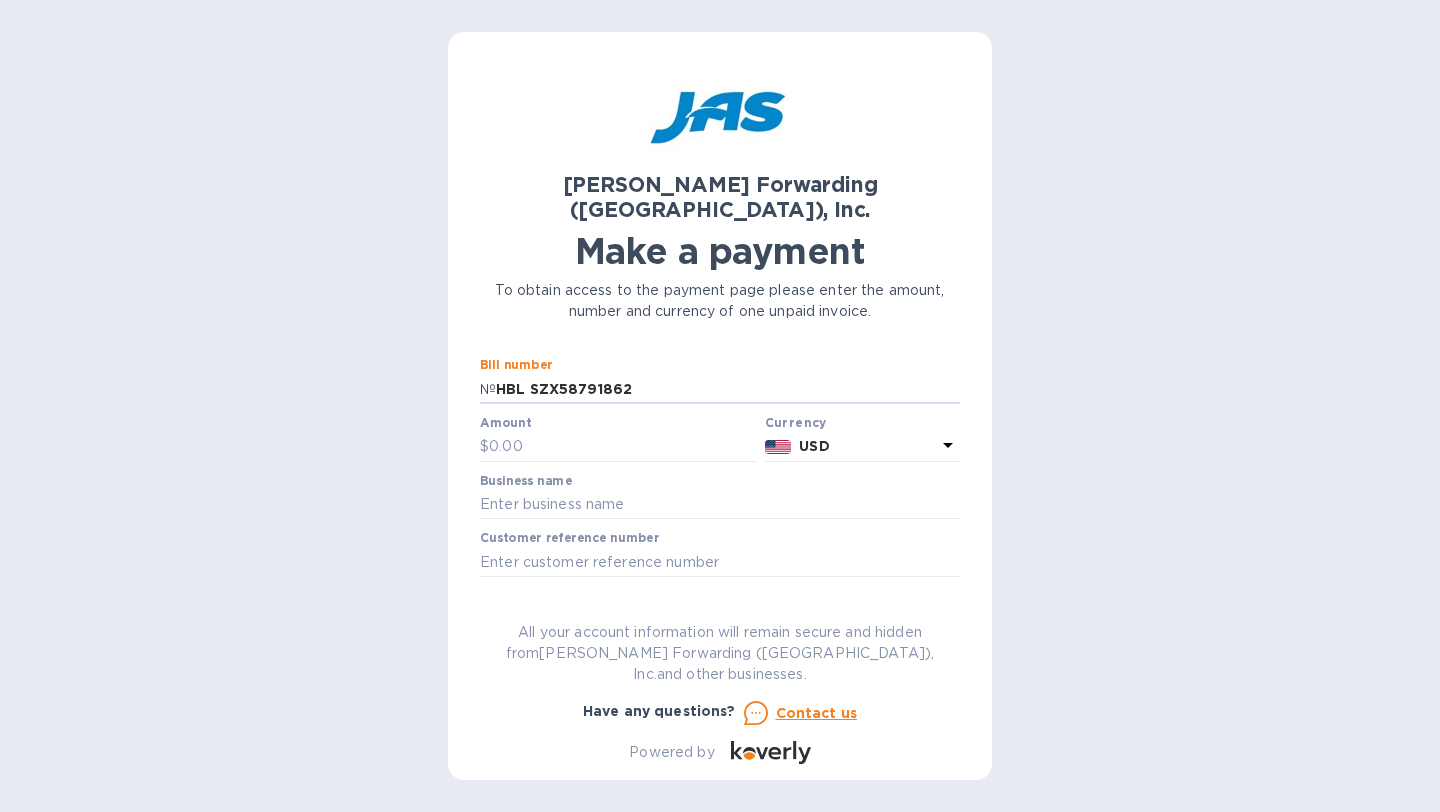 drag, startPoint x: 643, startPoint y: 363, endPoint x: 401, endPoint y: 360, distance: 242.0186 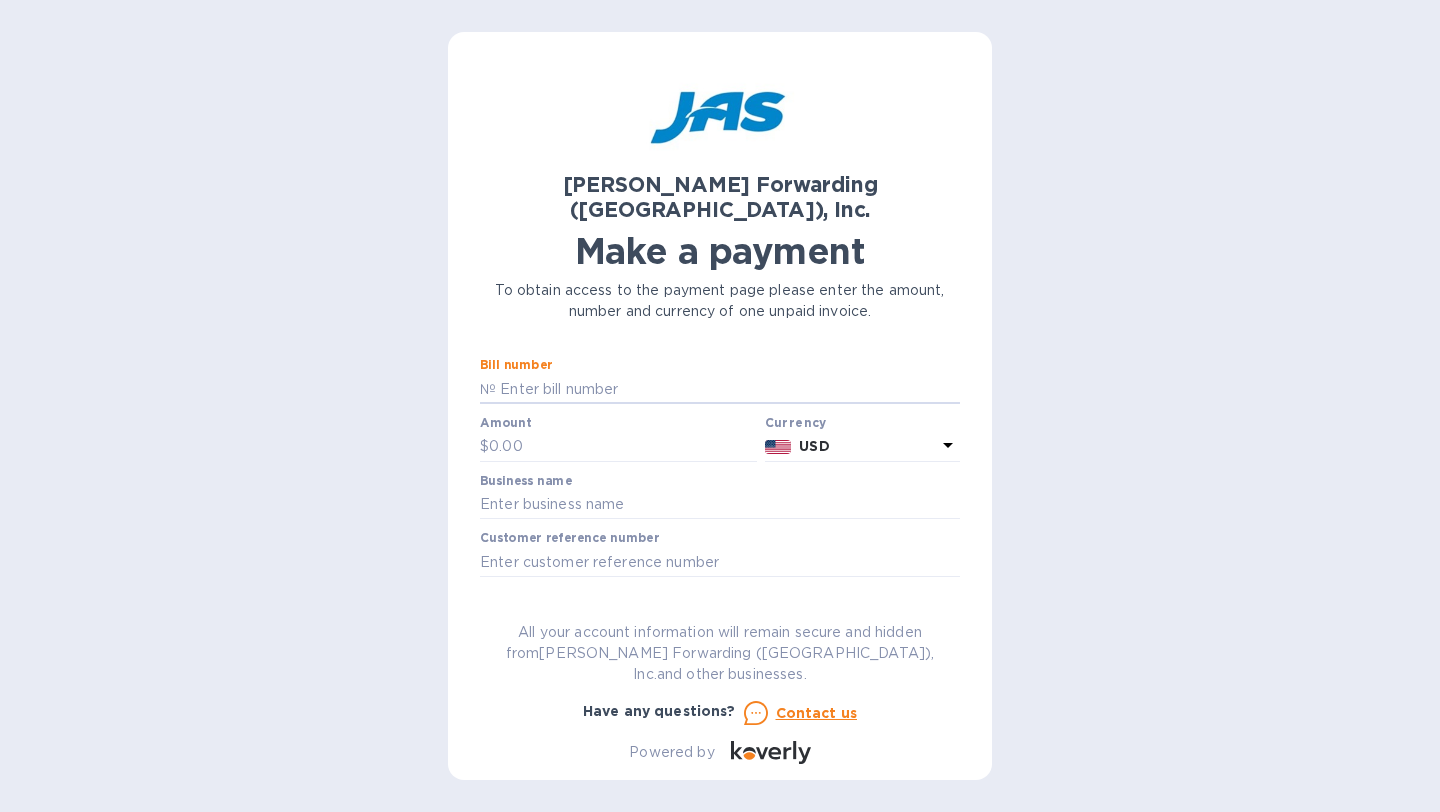 paste on "LAX503332522" 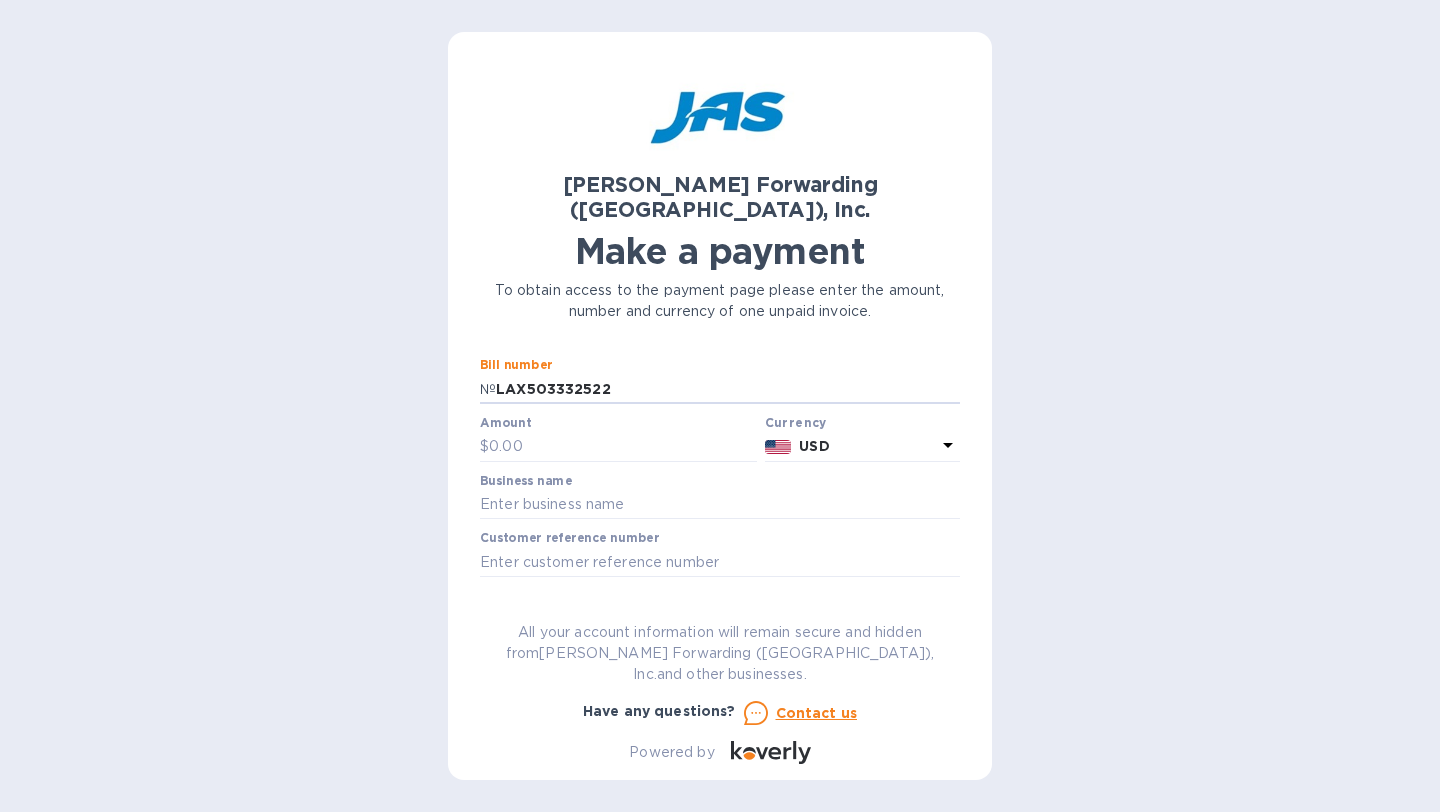 type on "LAX503332522" 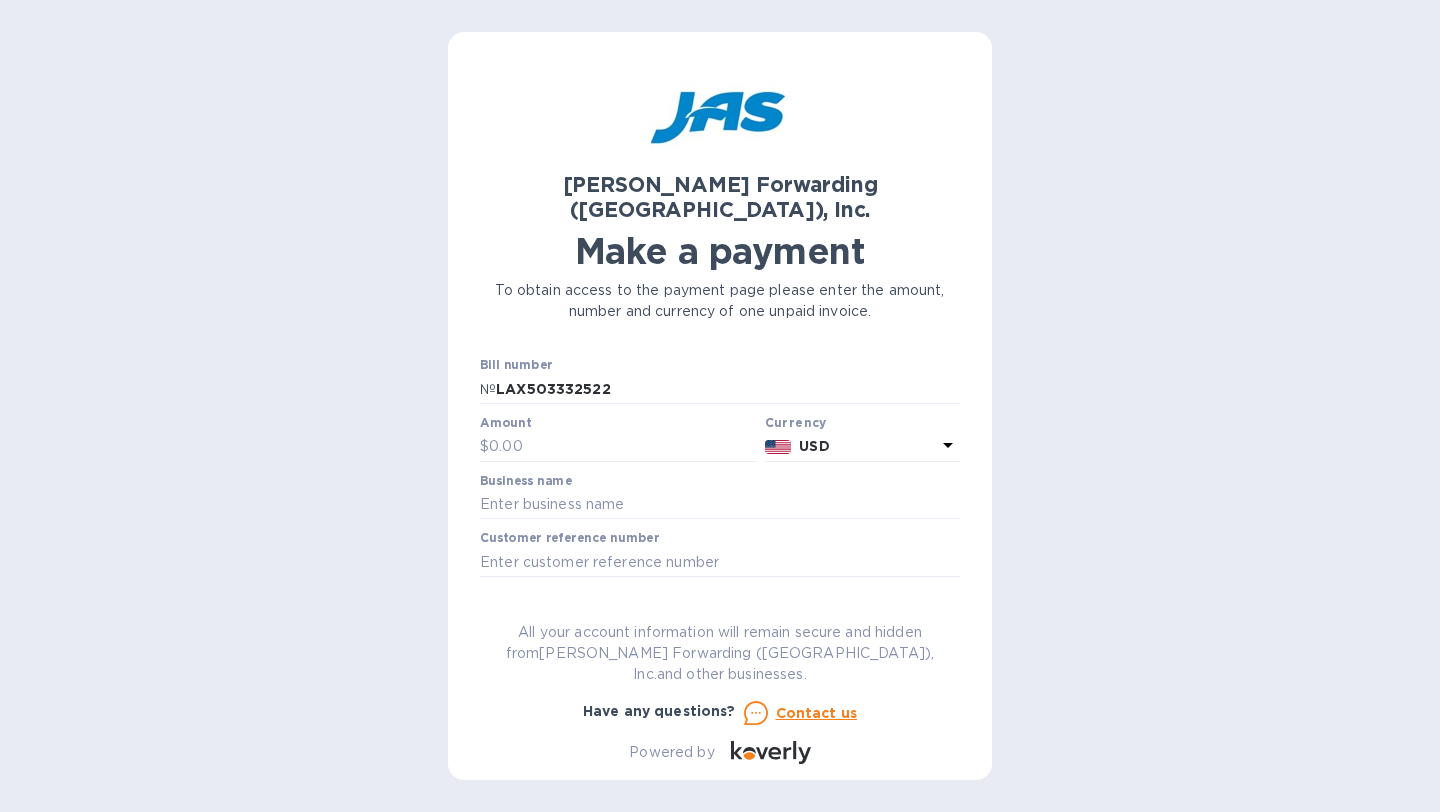 click on "Amount $" at bounding box center [618, 439] 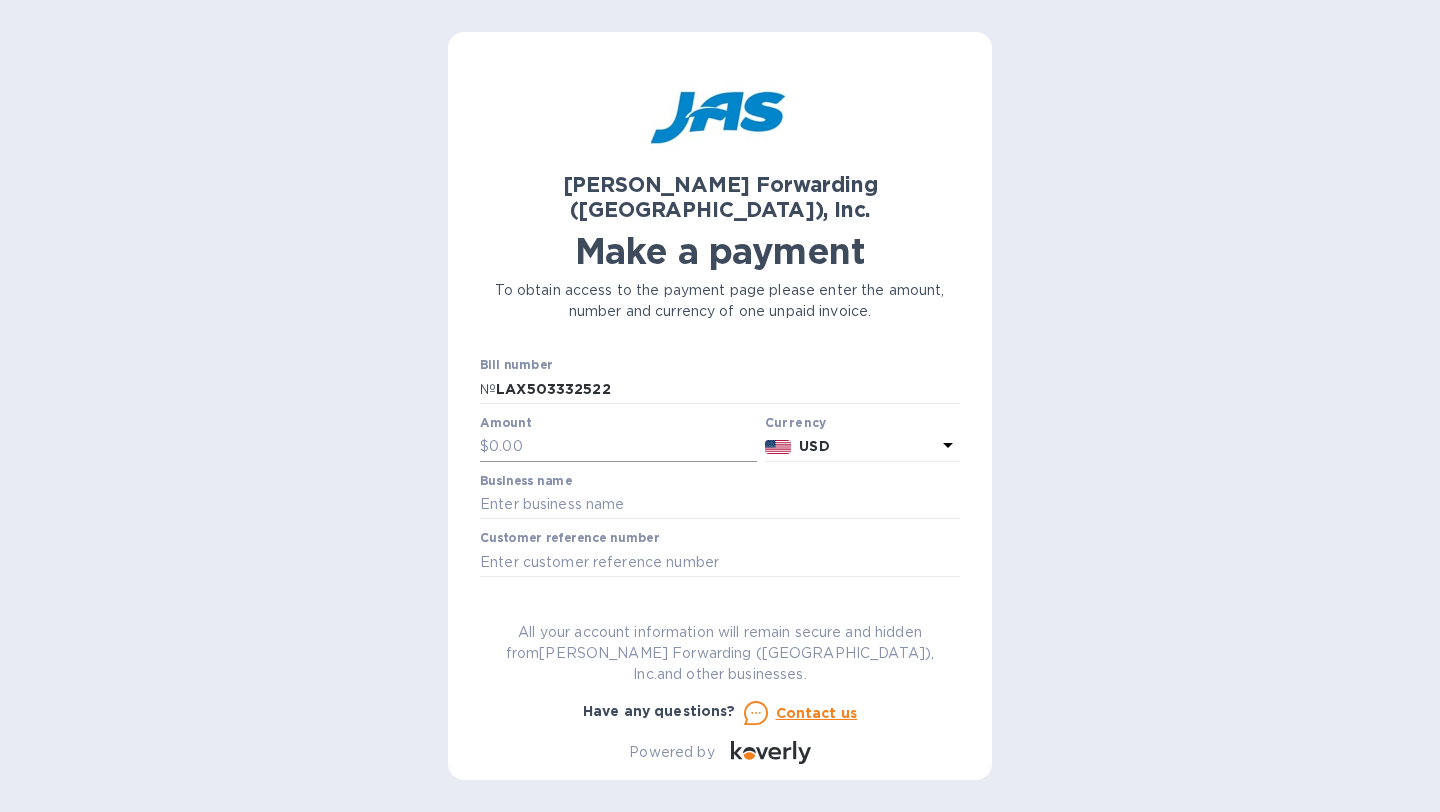 click at bounding box center [623, 447] 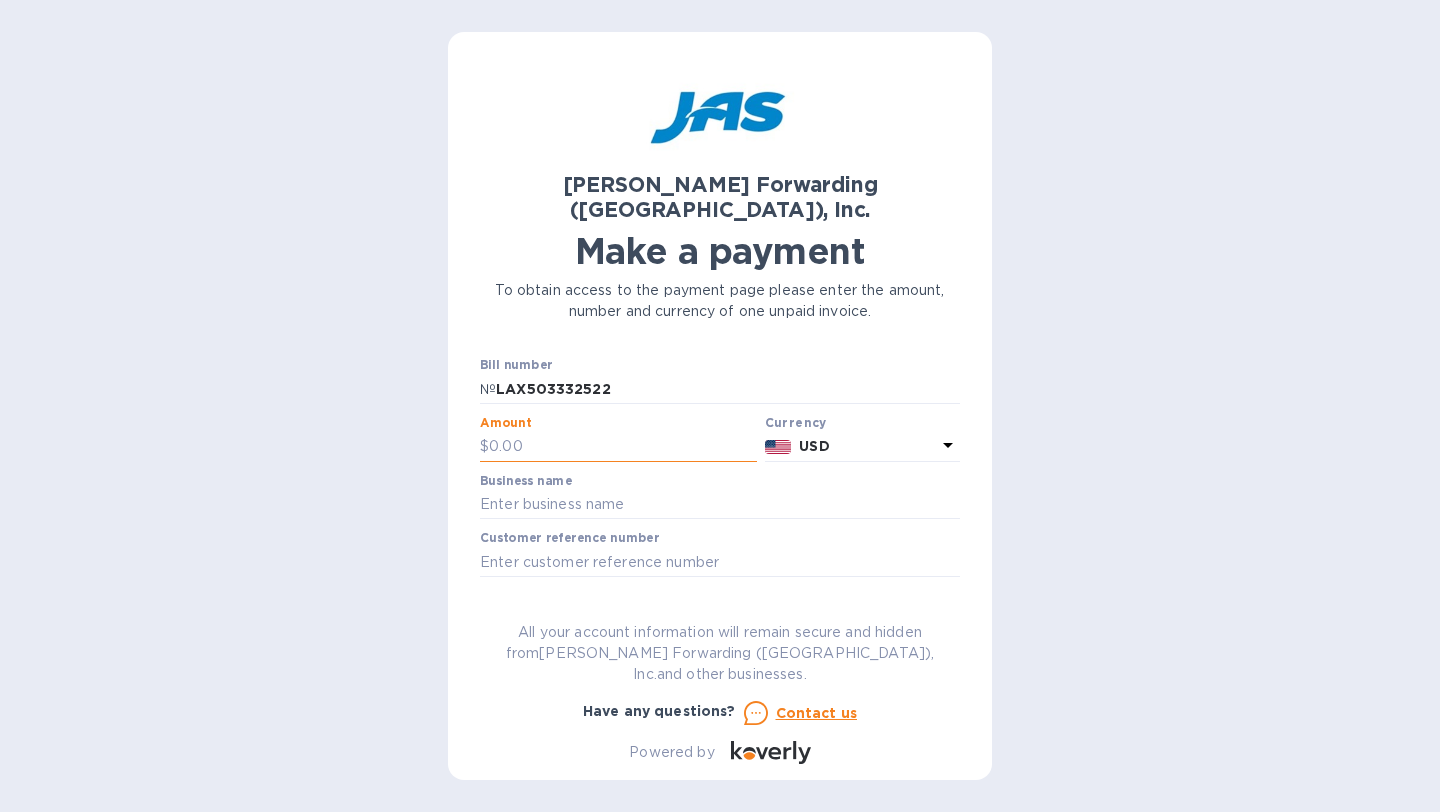 click at bounding box center (623, 447) 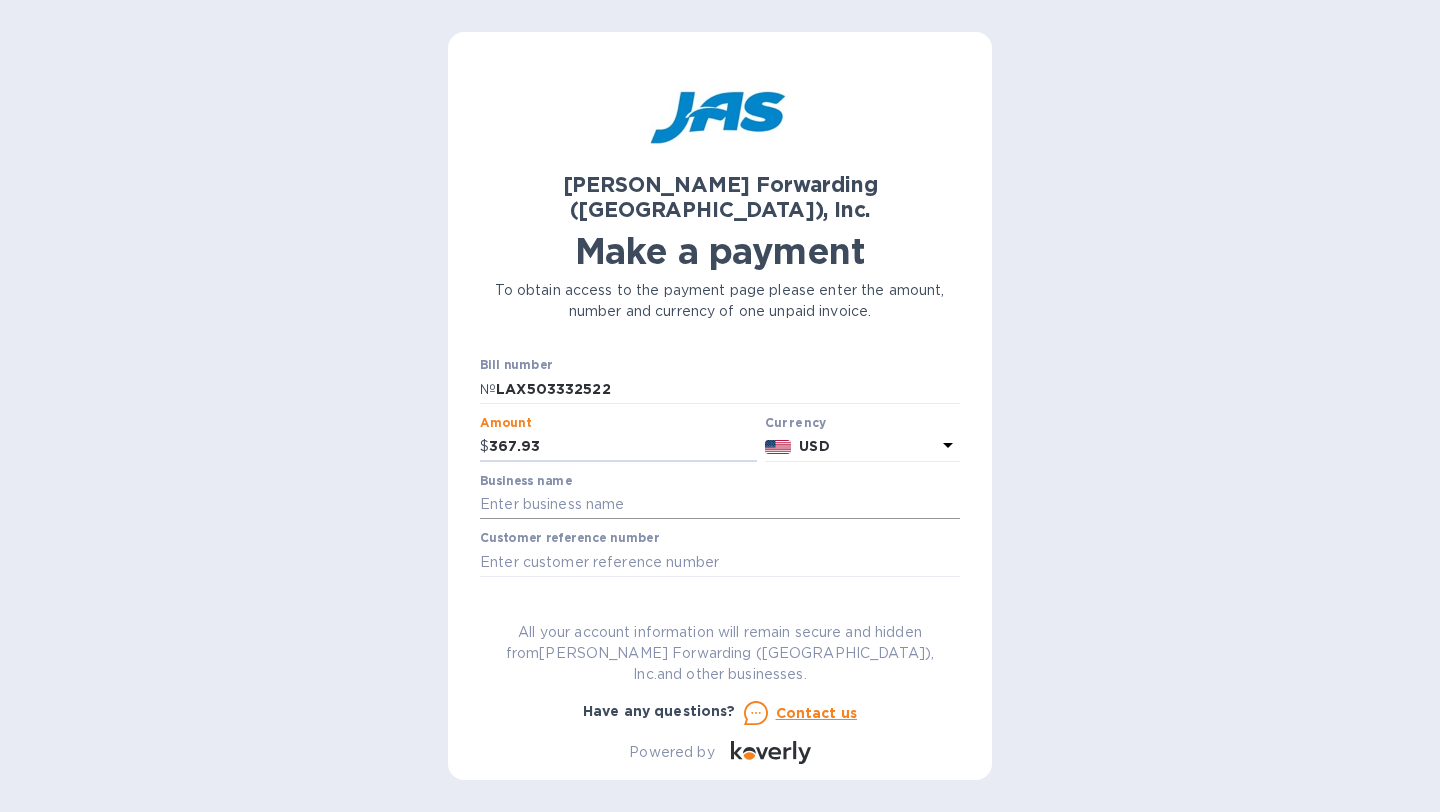 type on "367.93" 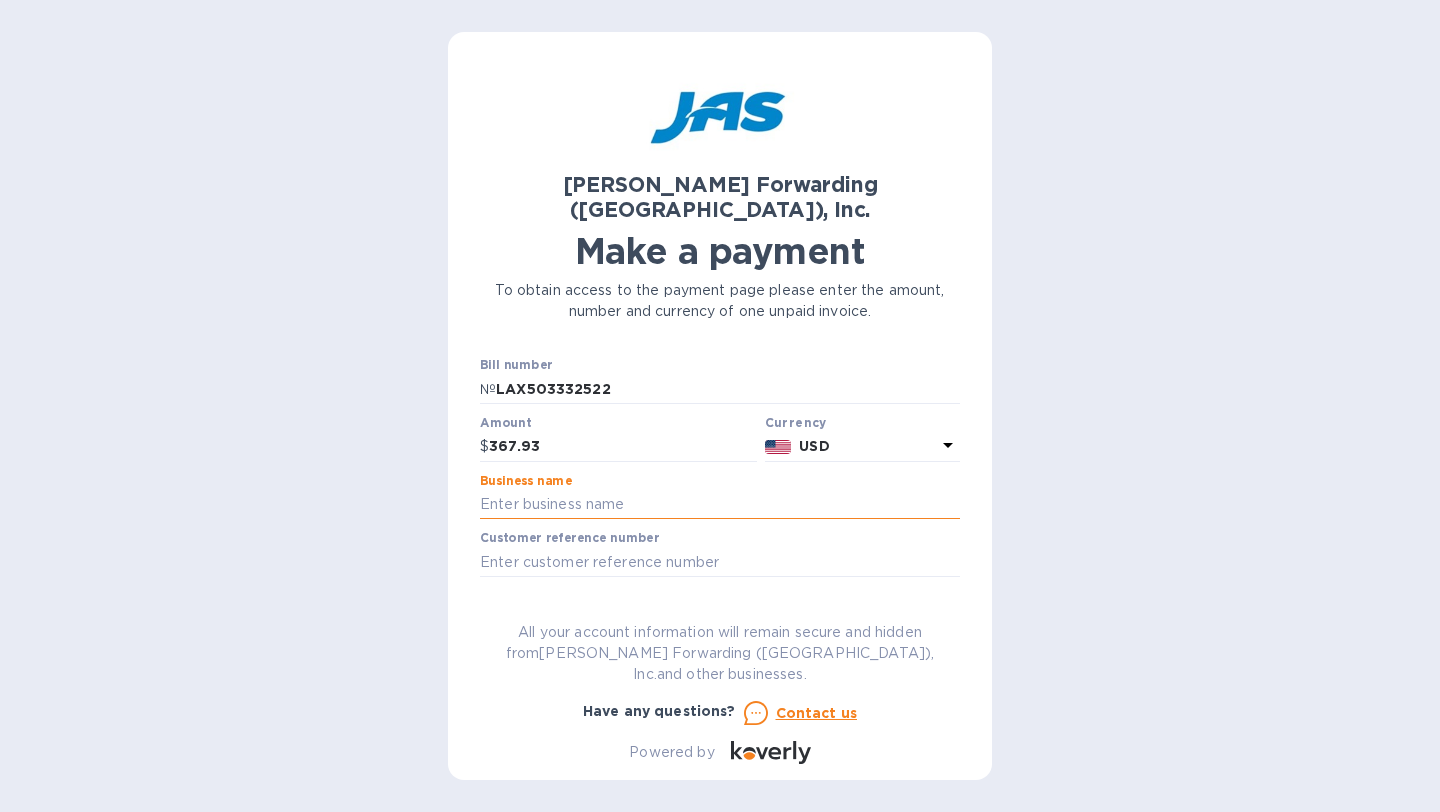 type on "Social Animal LLC" 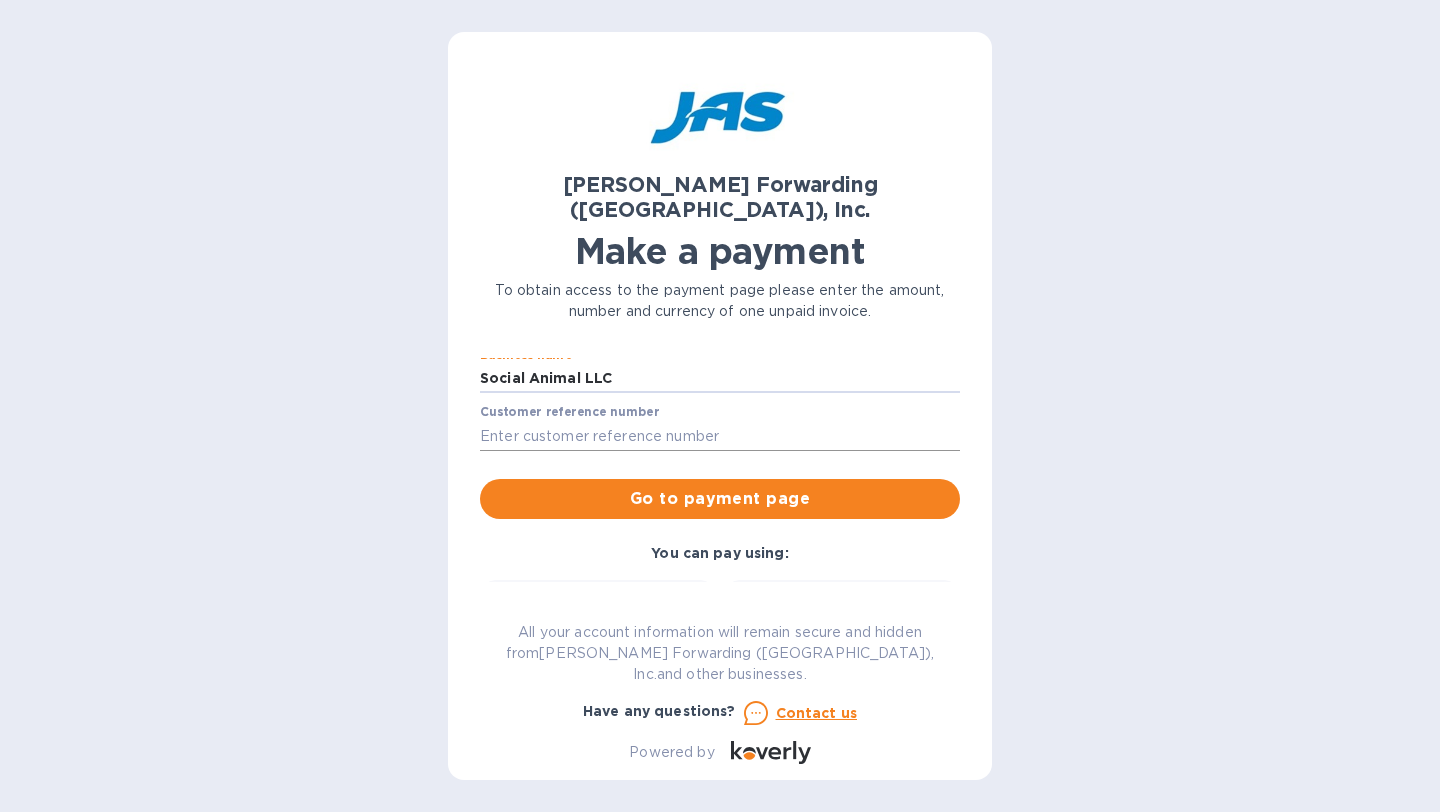 scroll, scrollTop: 109, scrollLeft: 0, axis: vertical 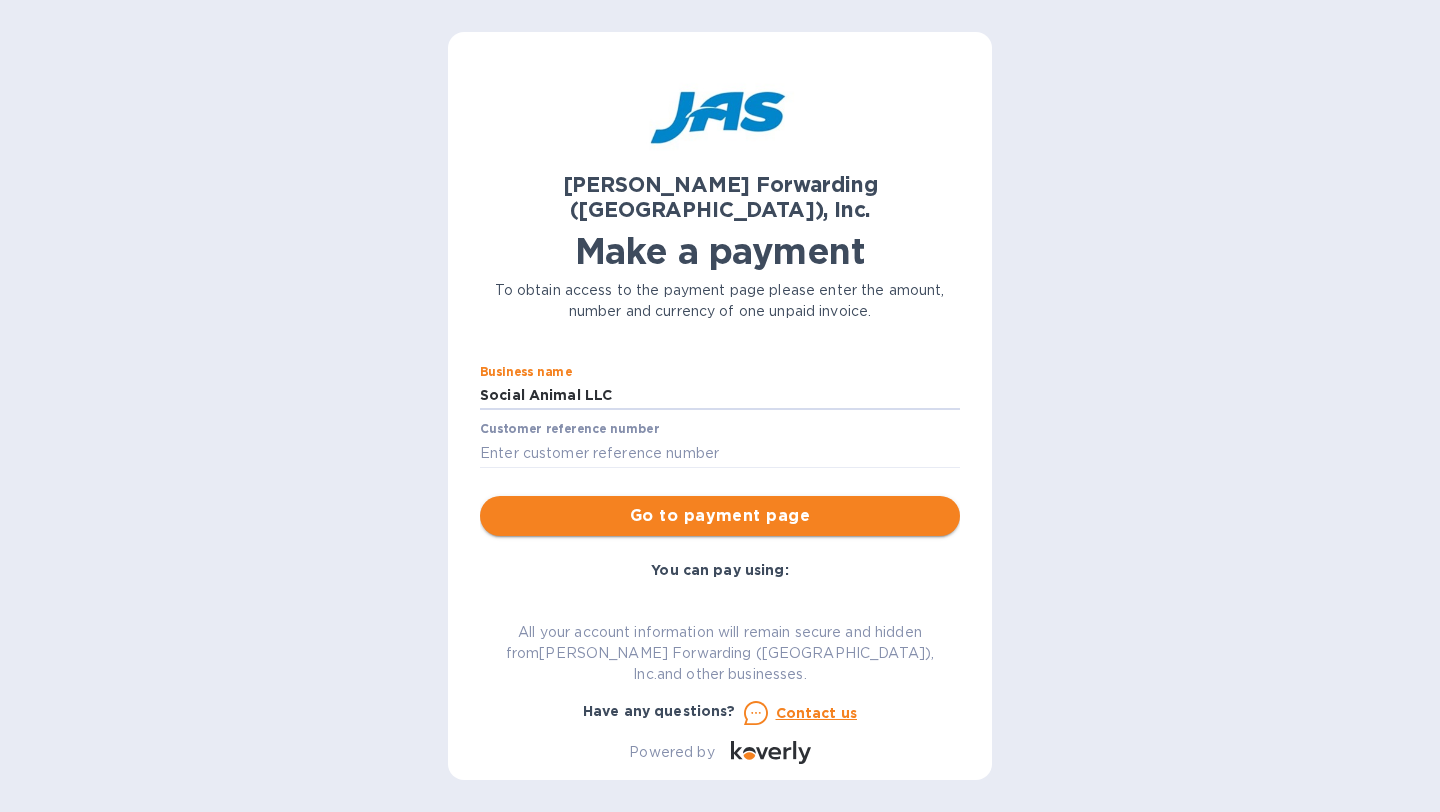 click on "Go to payment page" at bounding box center (720, 516) 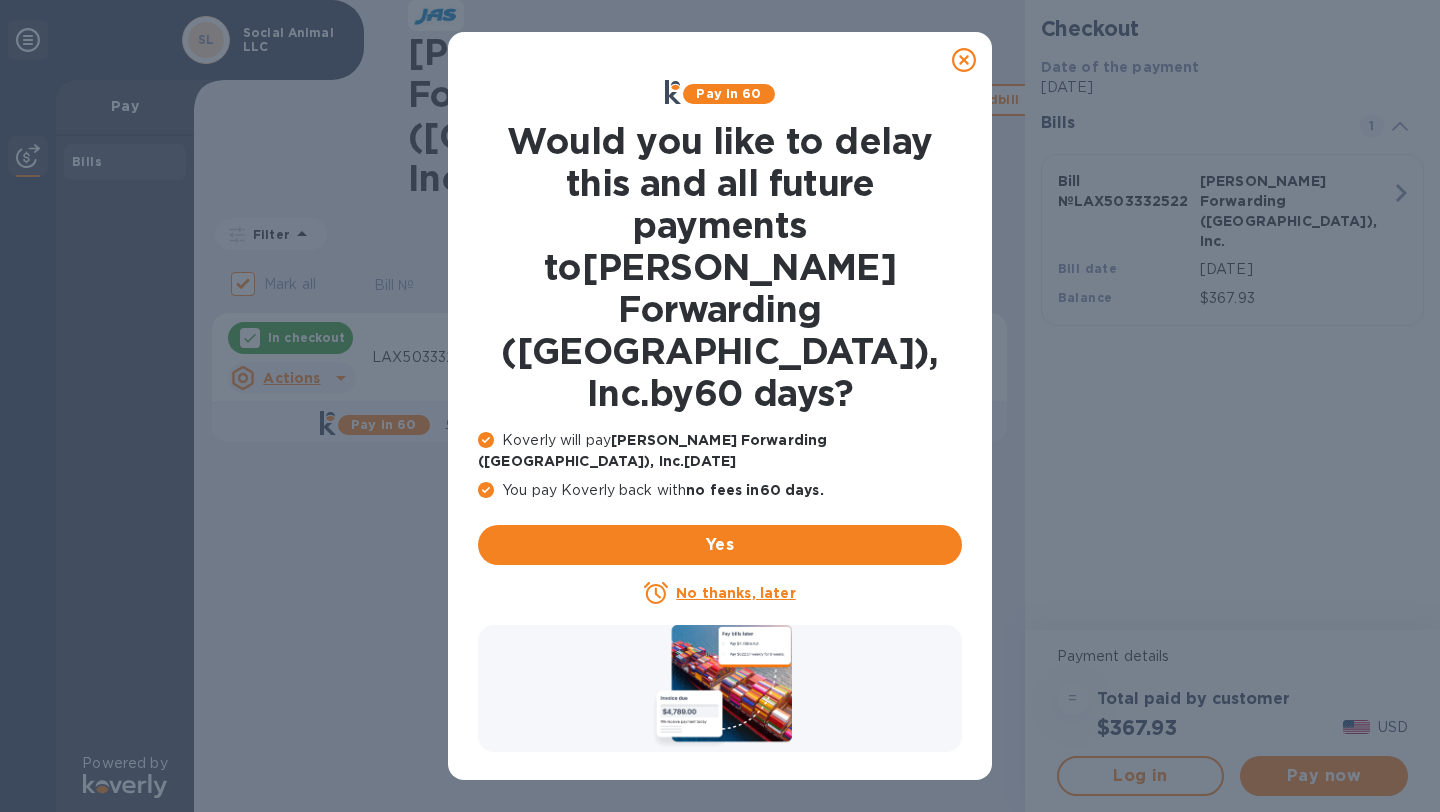 click on "No thanks, later" at bounding box center [735, 593] 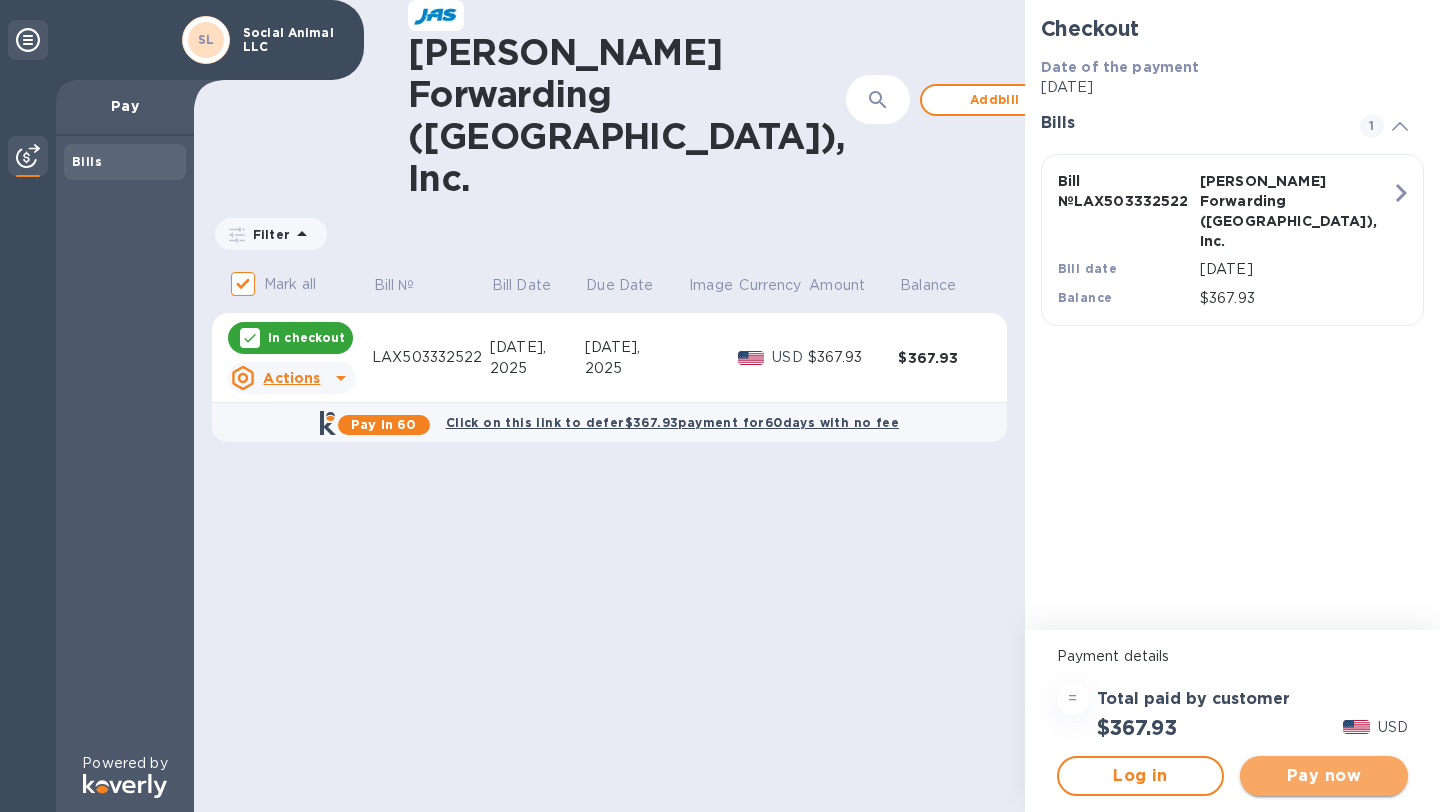 click on "Pay now" at bounding box center [1324, 776] 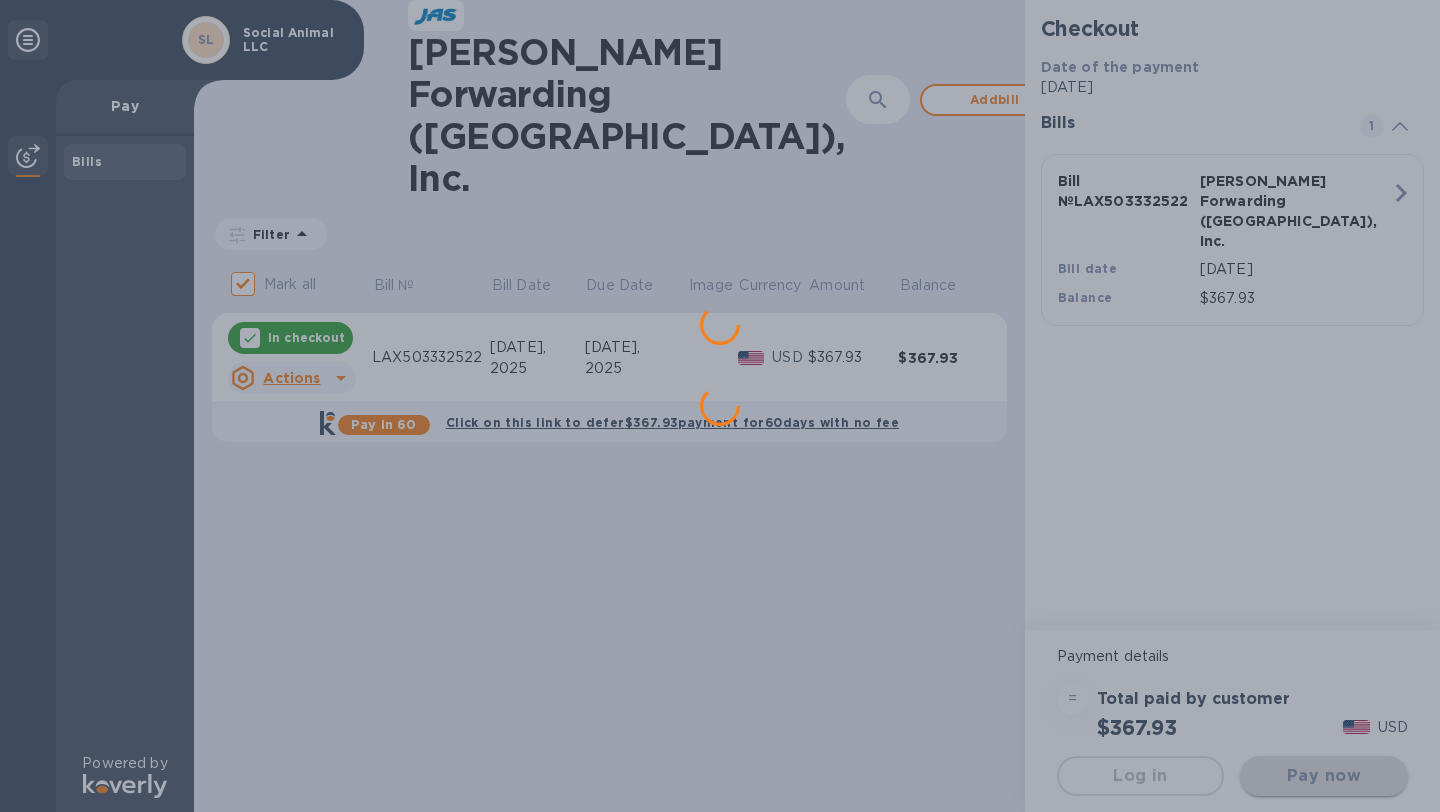 scroll, scrollTop: 0, scrollLeft: 0, axis: both 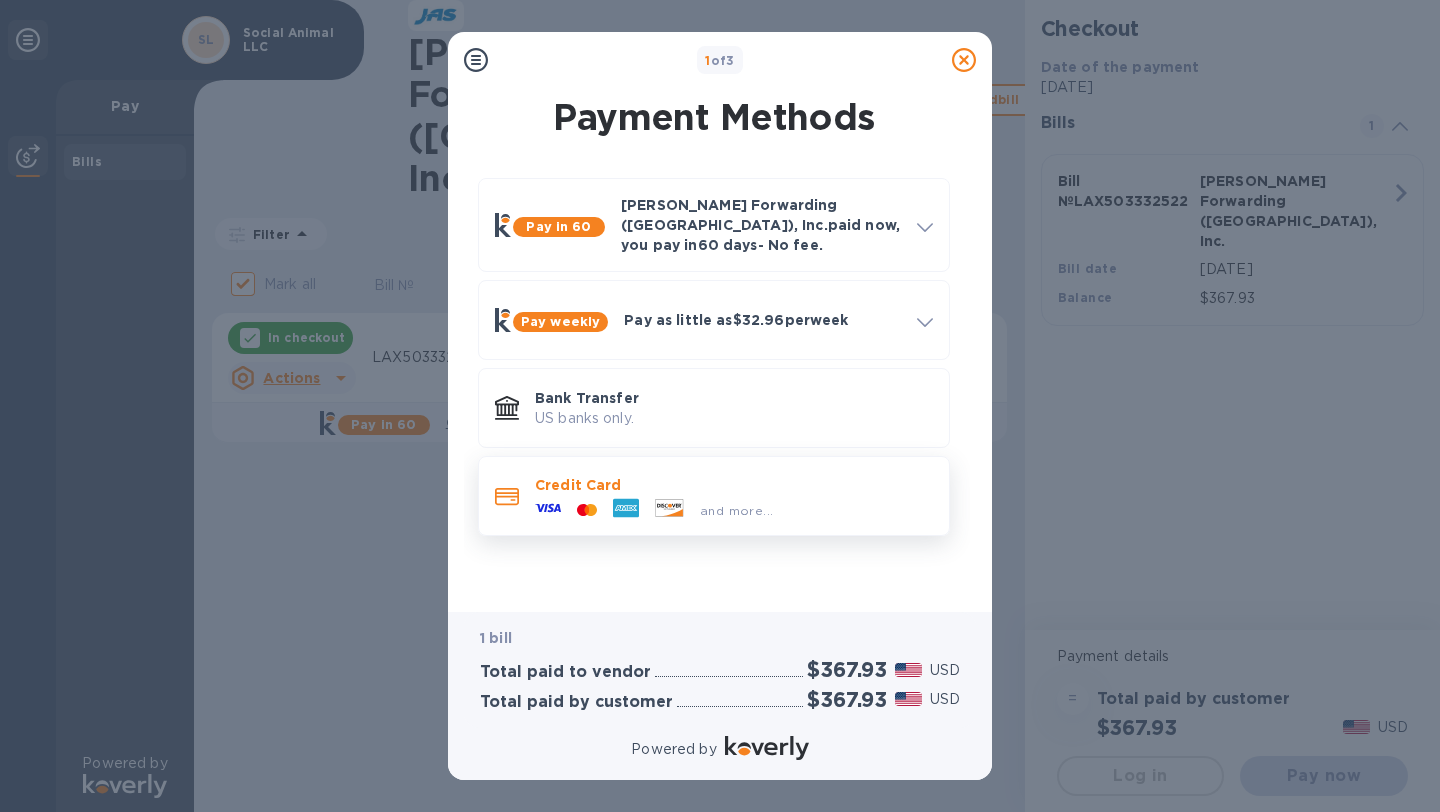 click on "Credit Card and more..." at bounding box center (734, 496) 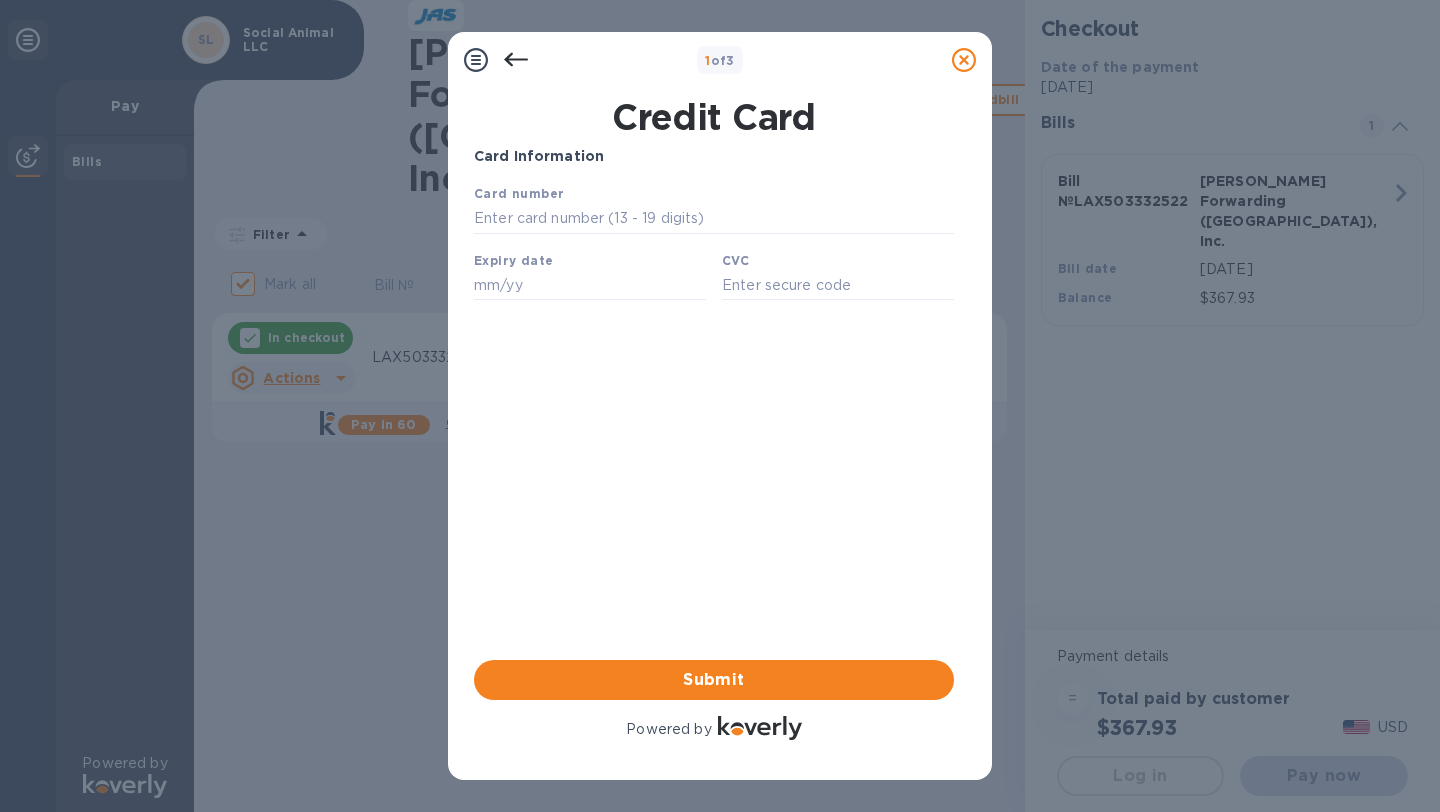 scroll, scrollTop: 0, scrollLeft: 0, axis: both 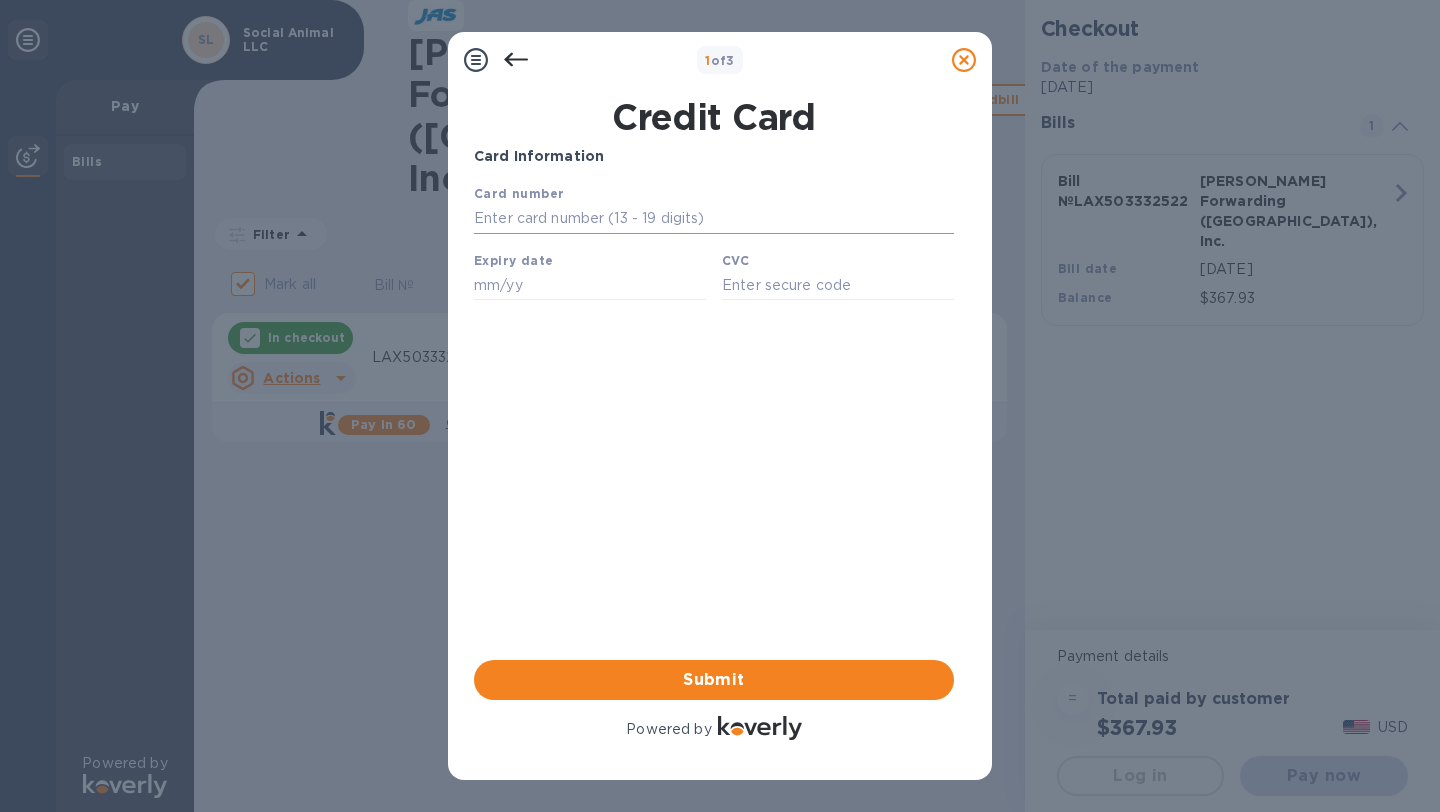 click at bounding box center [714, 219] 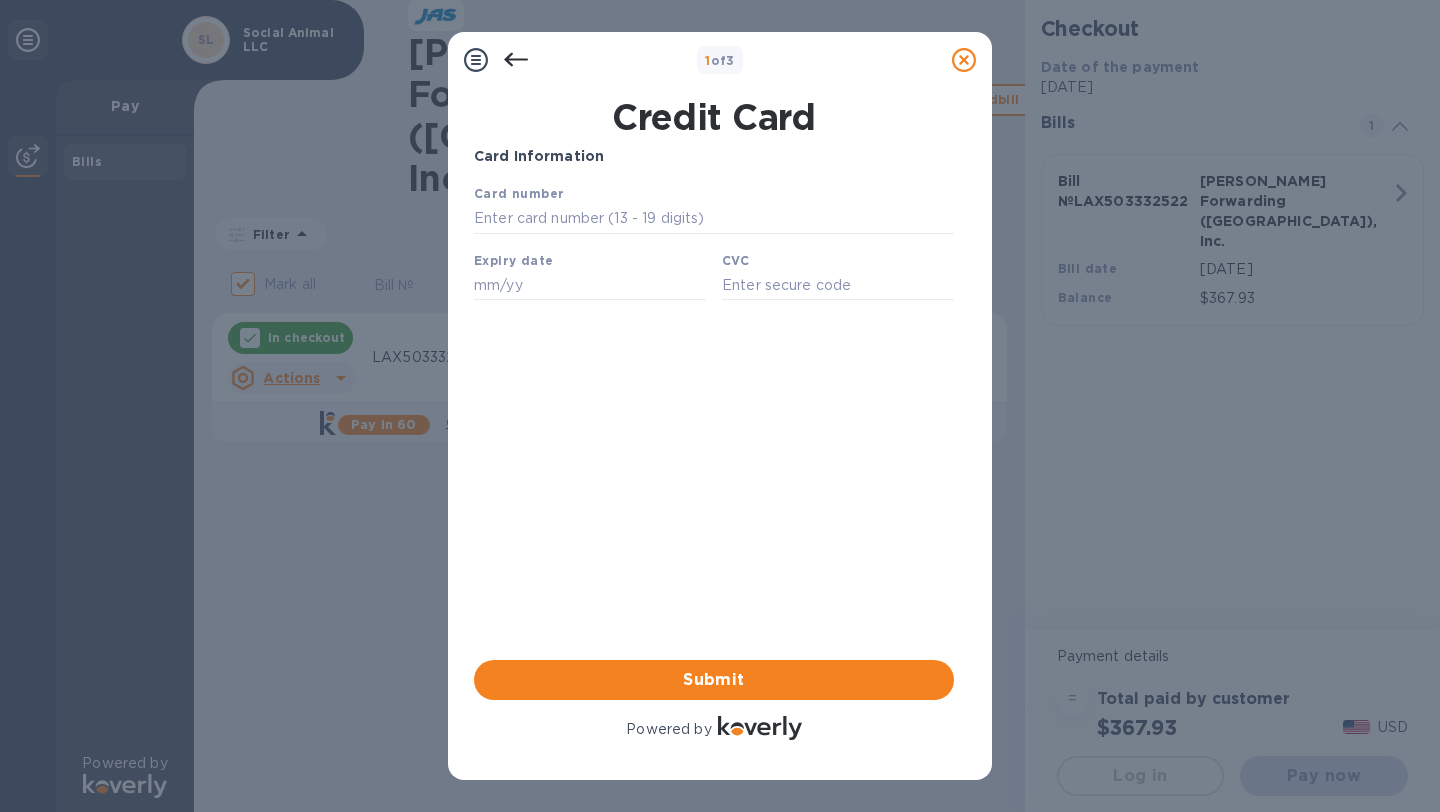 type on "[CREDIT_CARD_NUMBER]" 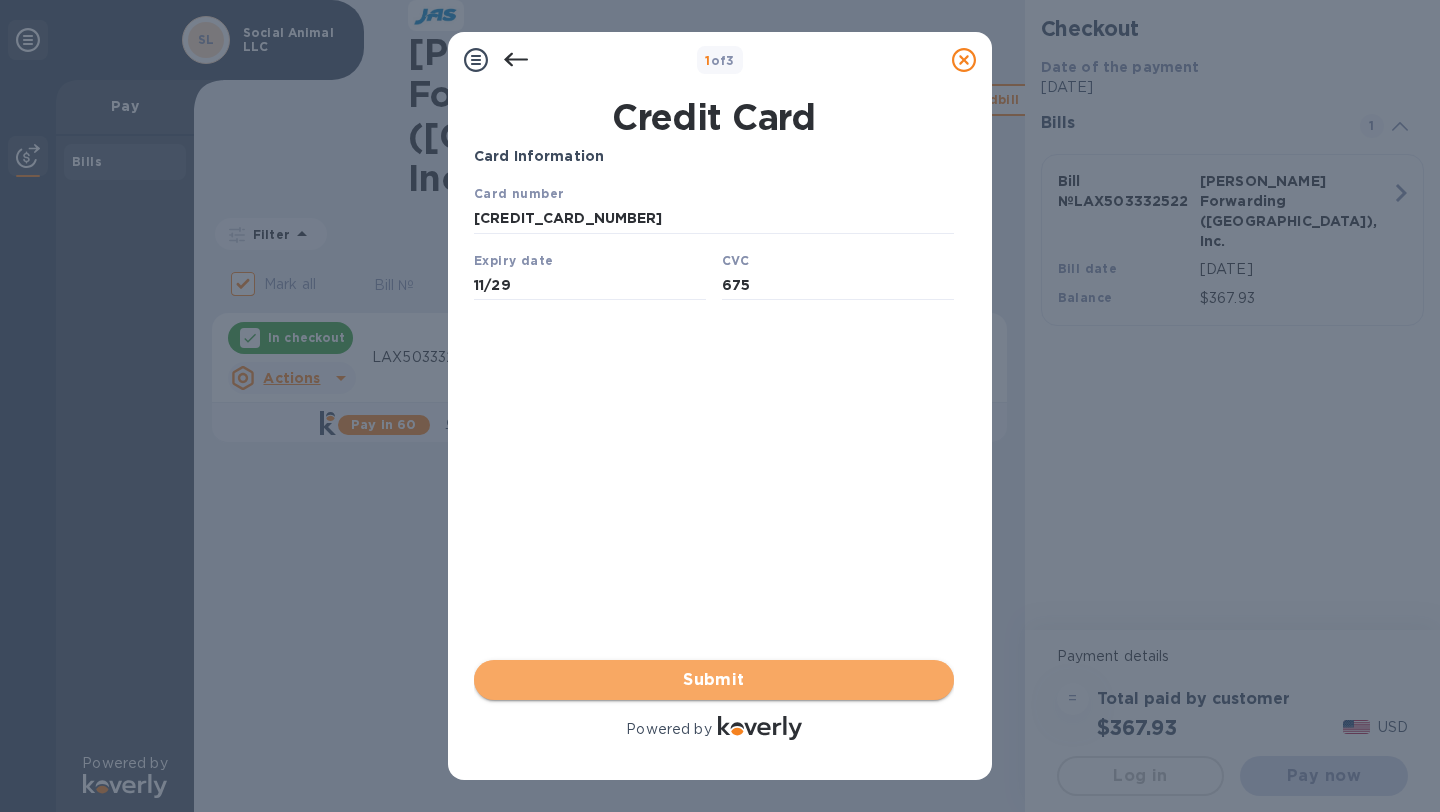click on "Submit" at bounding box center (714, 680) 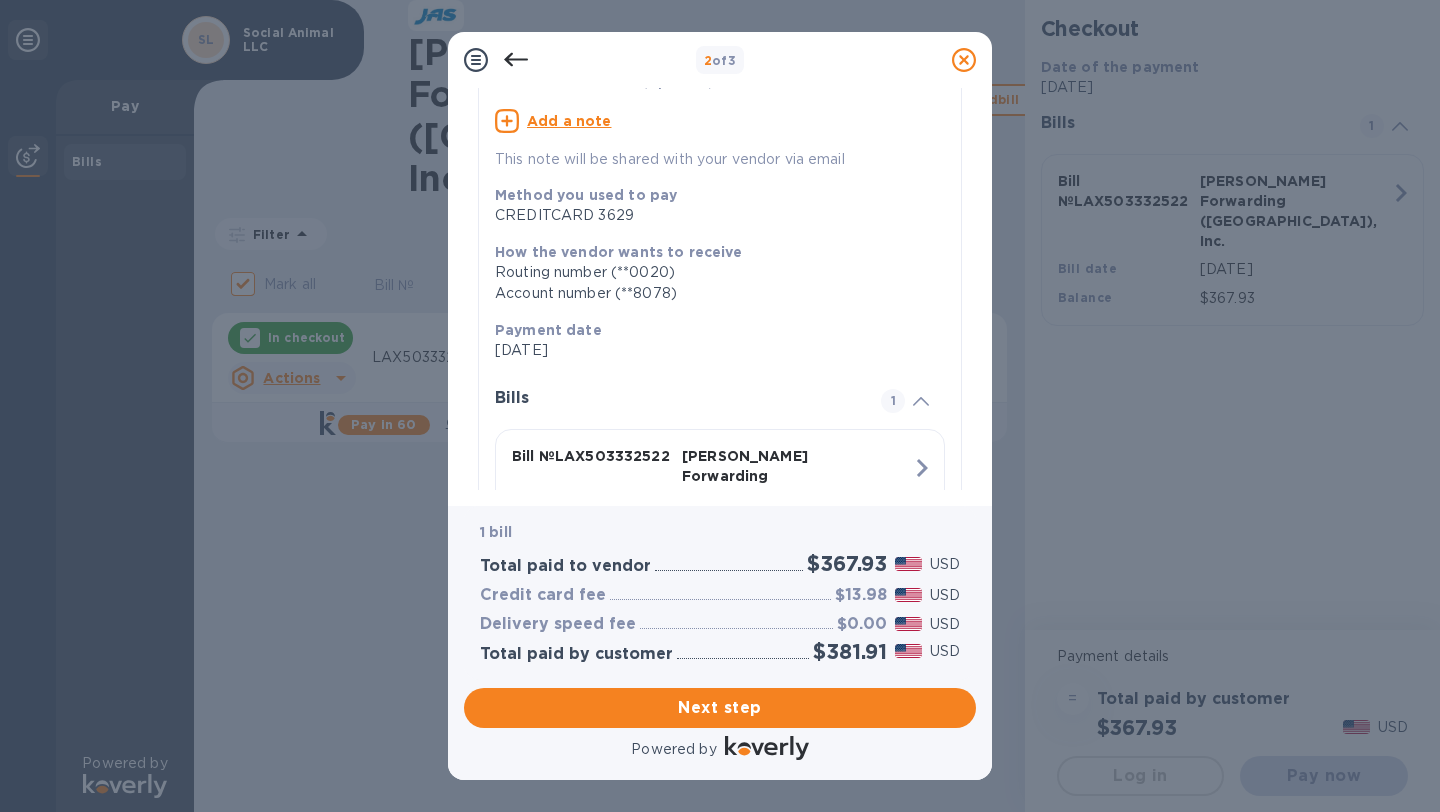 scroll, scrollTop: 282, scrollLeft: 0, axis: vertical 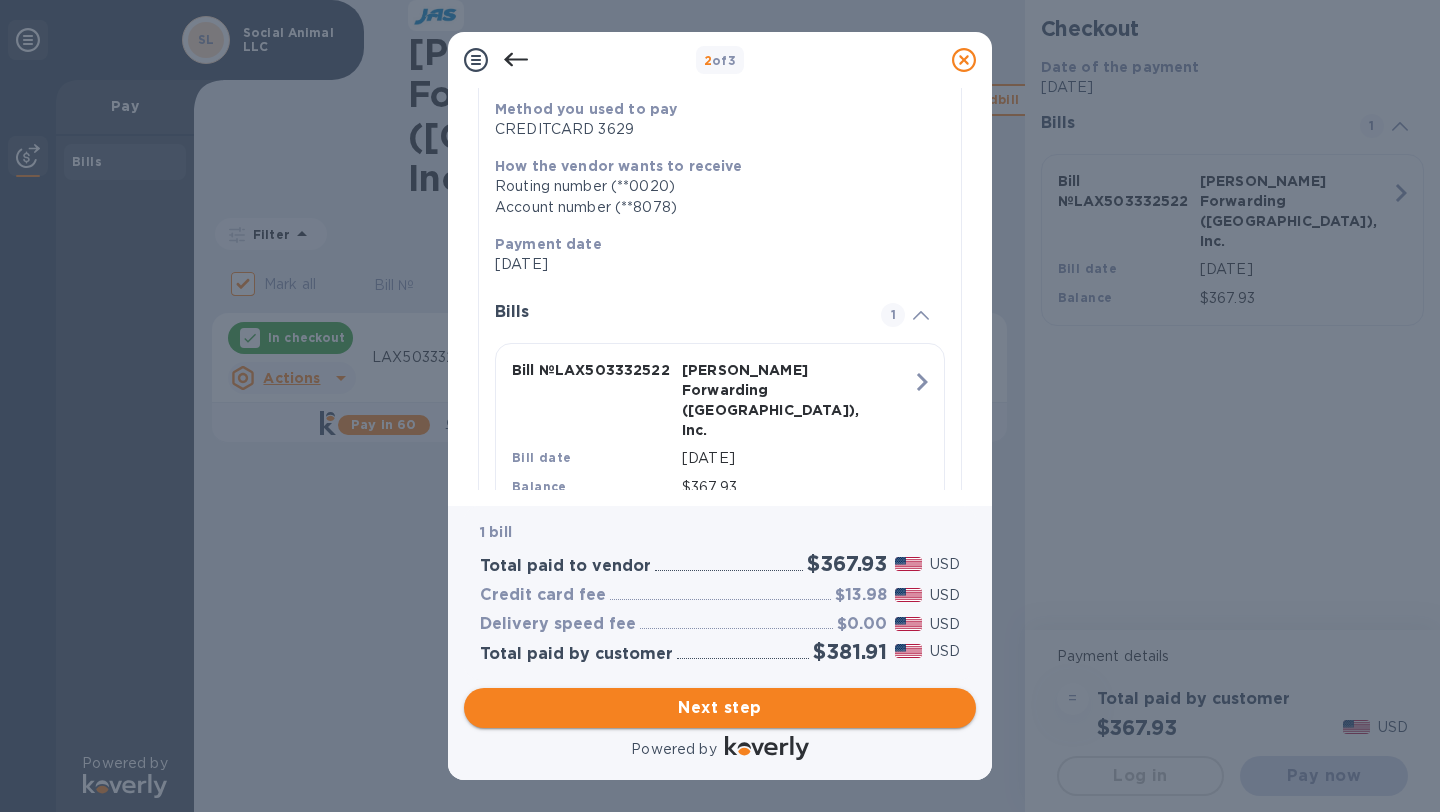 click on "Next step" at bounding box center (720, 708) 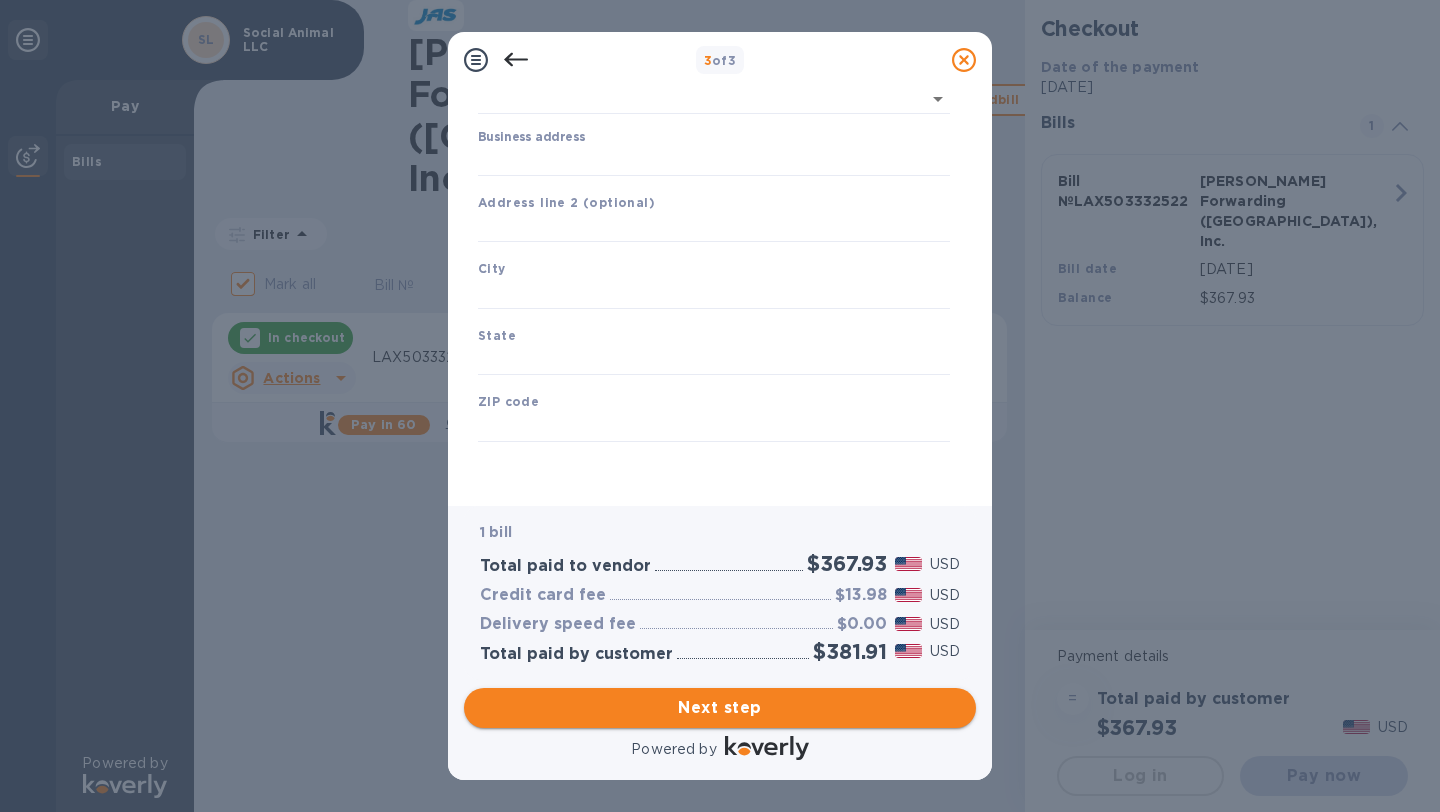 scroll, scrollTop: 168, scrollLeft: 0, axis: vertical 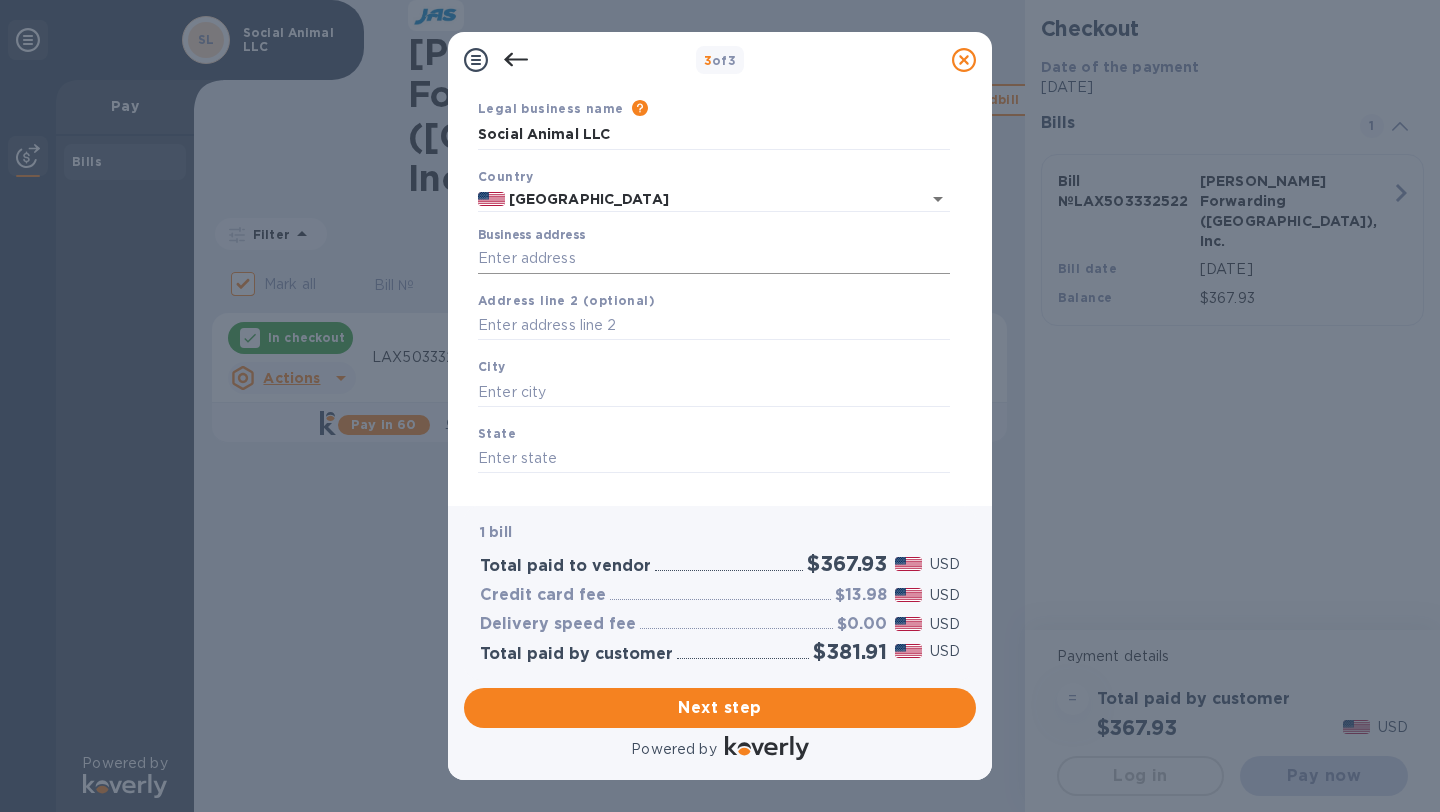 click on "Business address" at bounding box center [714, 259] 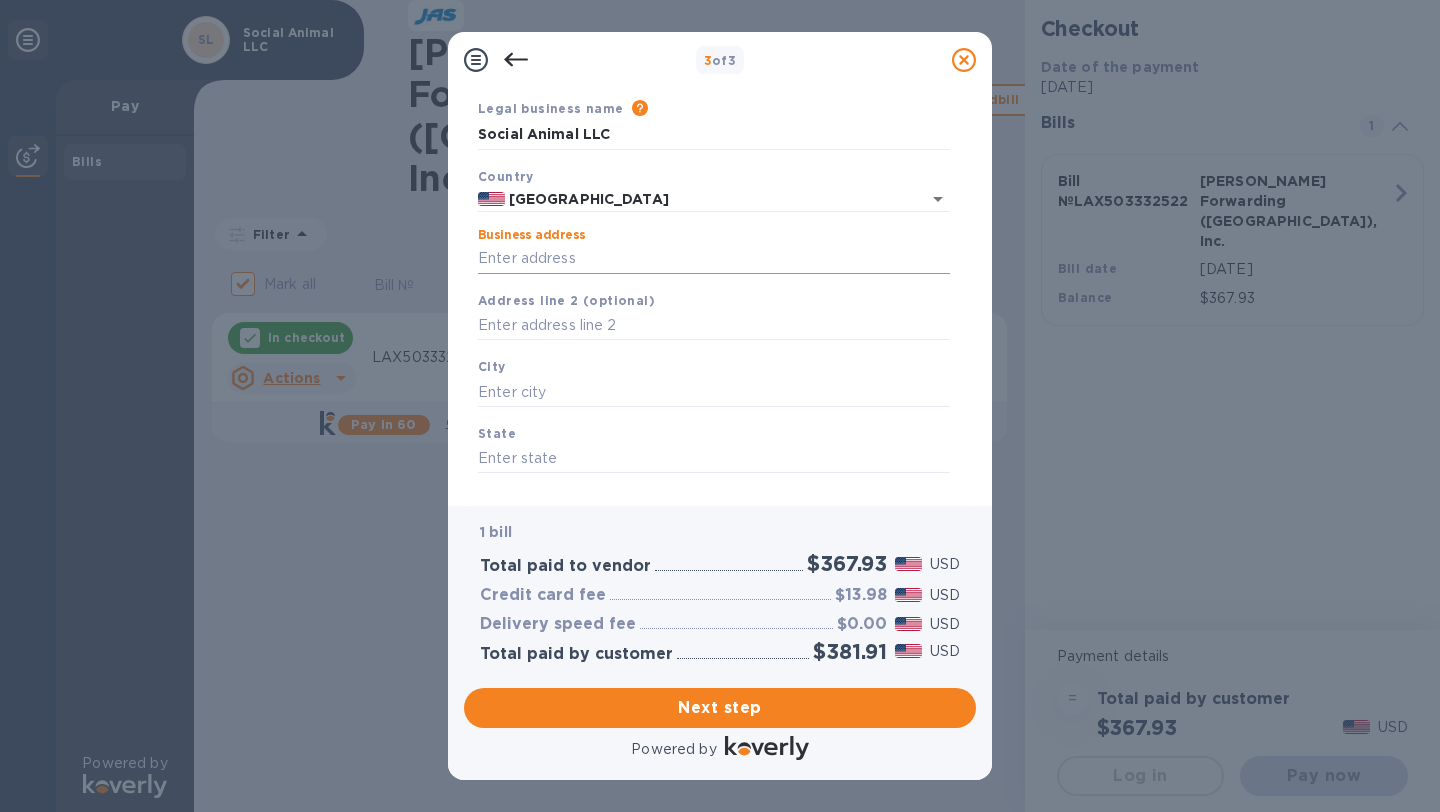 type on "[STREET_ADDRESS]" 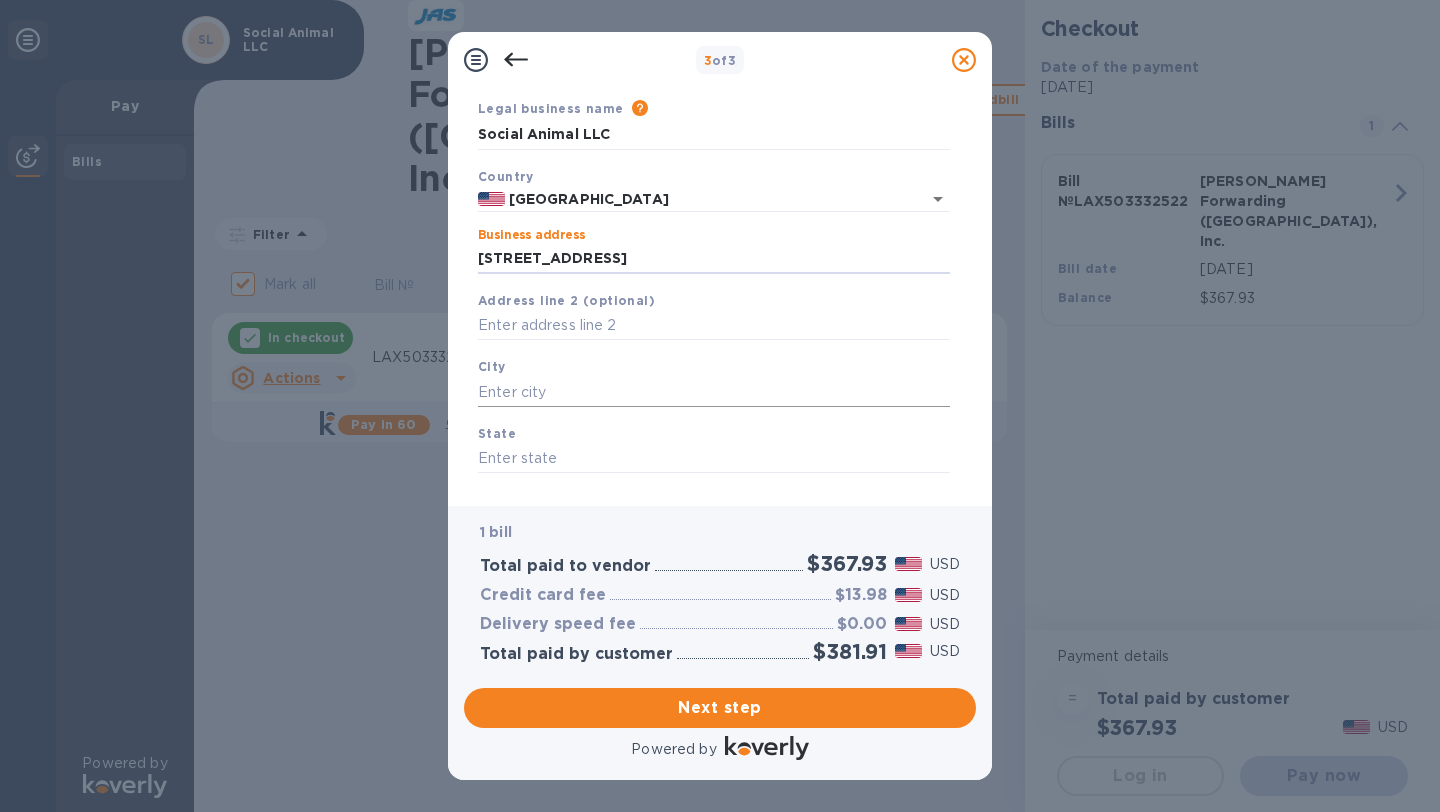 click at bounding box center [714, 392] 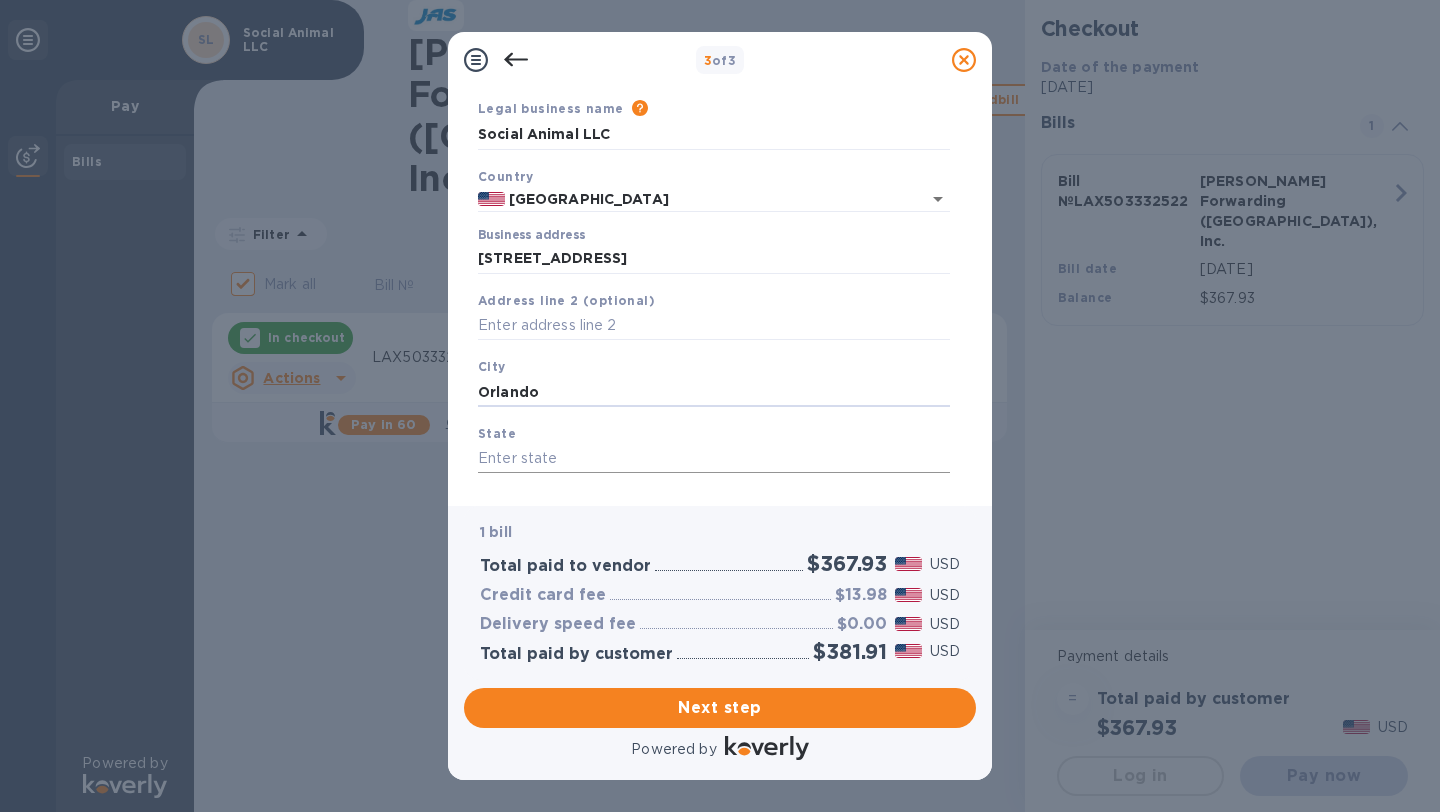 type on "Orlando" 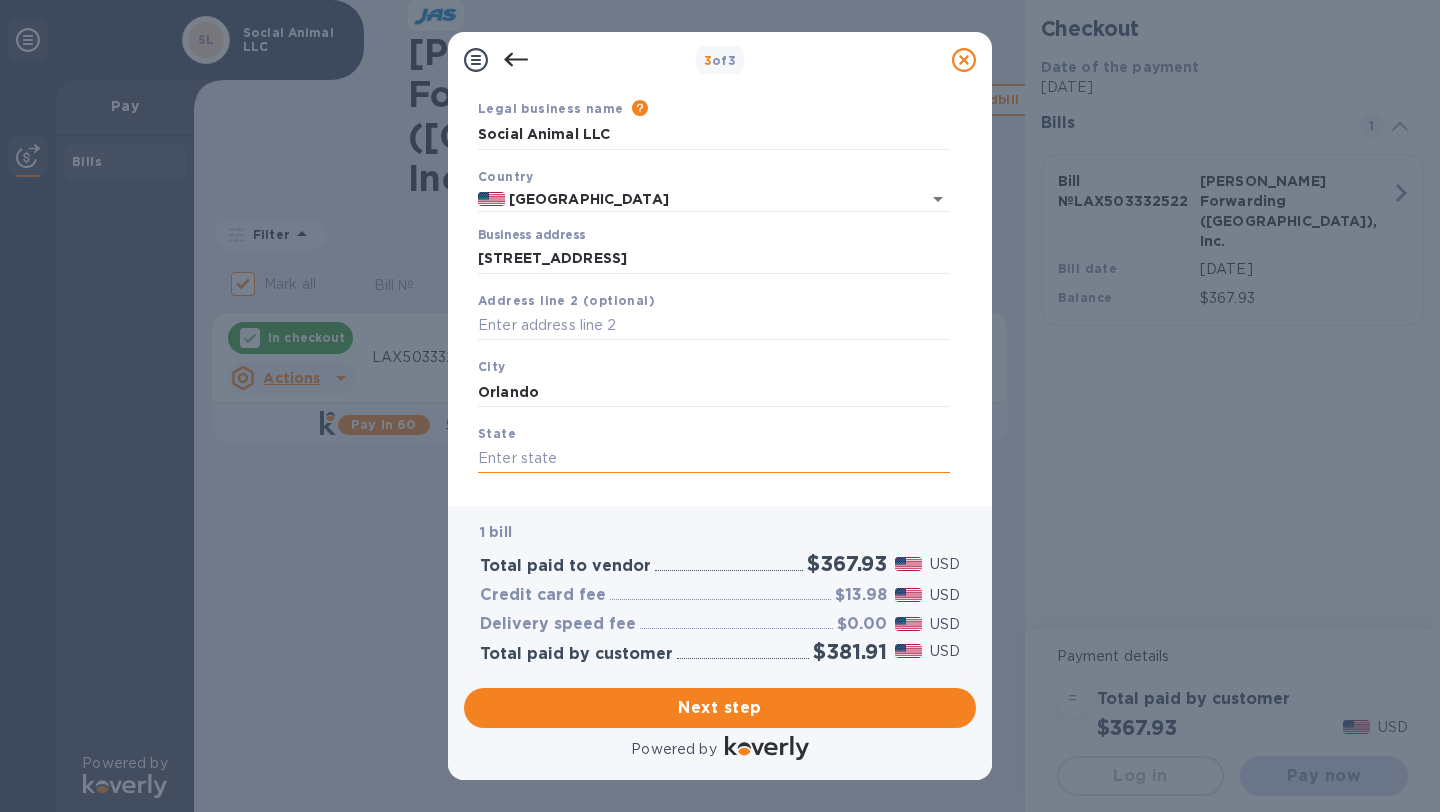 click at bounding box center (714, 459) 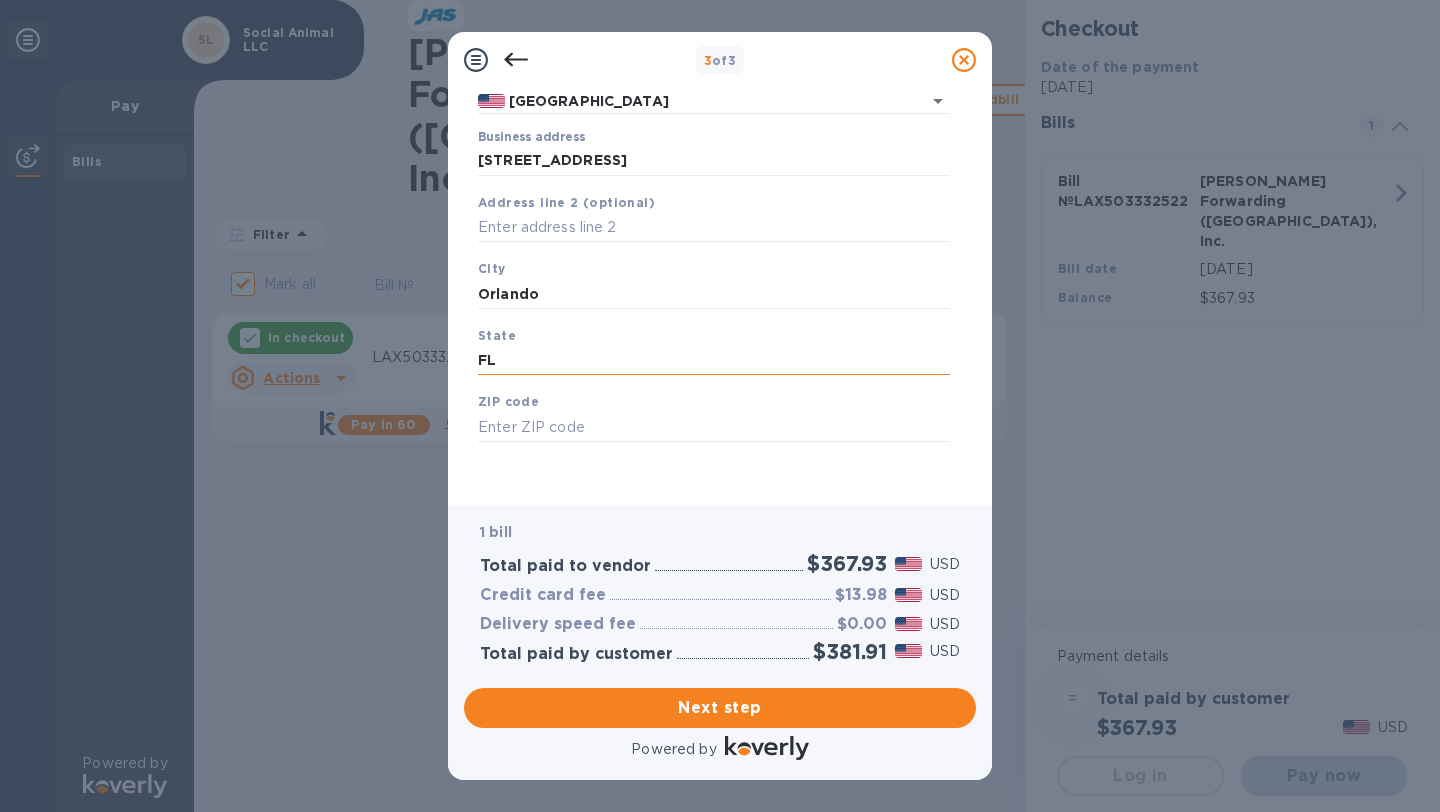 scroll, scrollTop: 166, scrollLeft: 0, axis: vertical 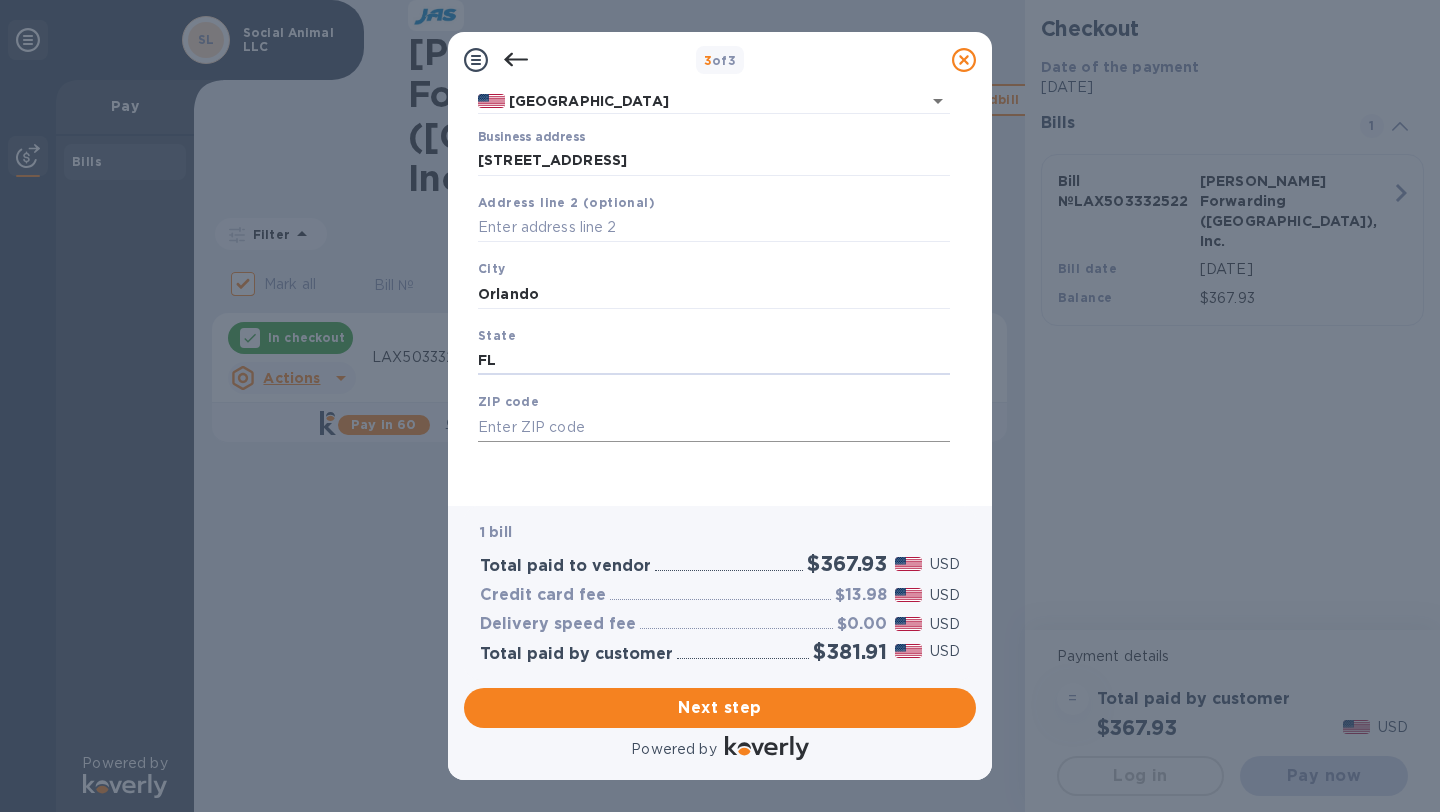 type on "FL" 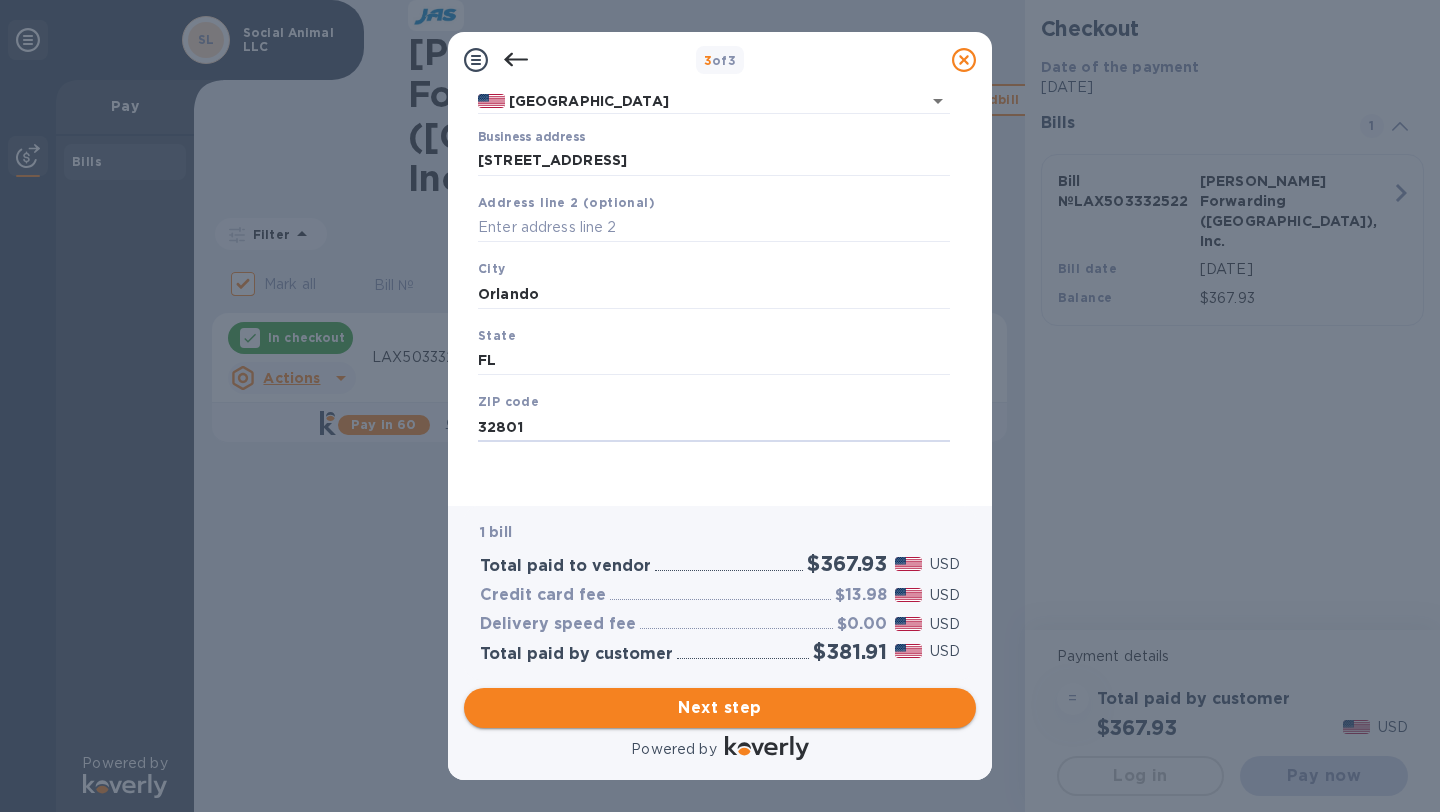 type on "32801" 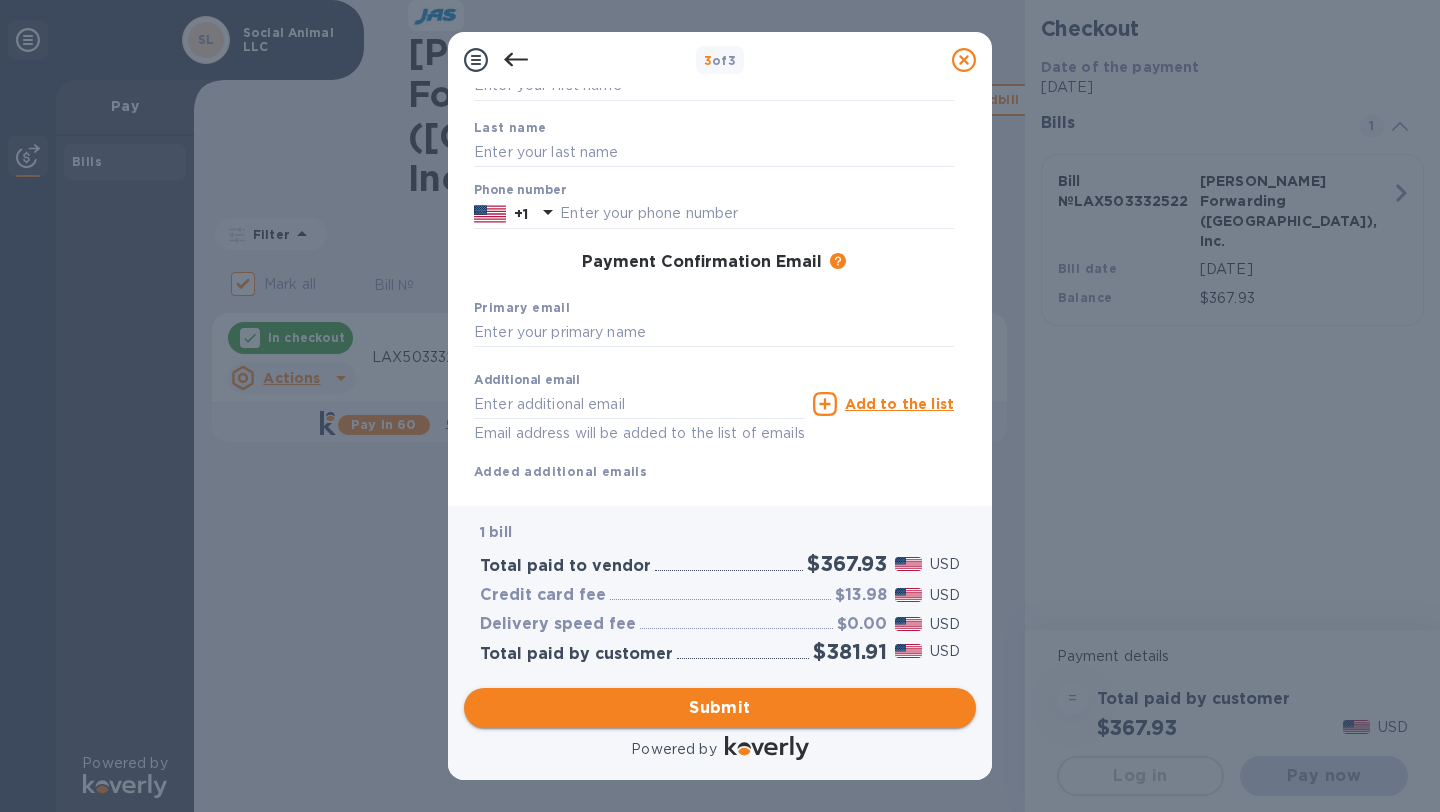 click on "Submit" at bounding box center [720, 708] 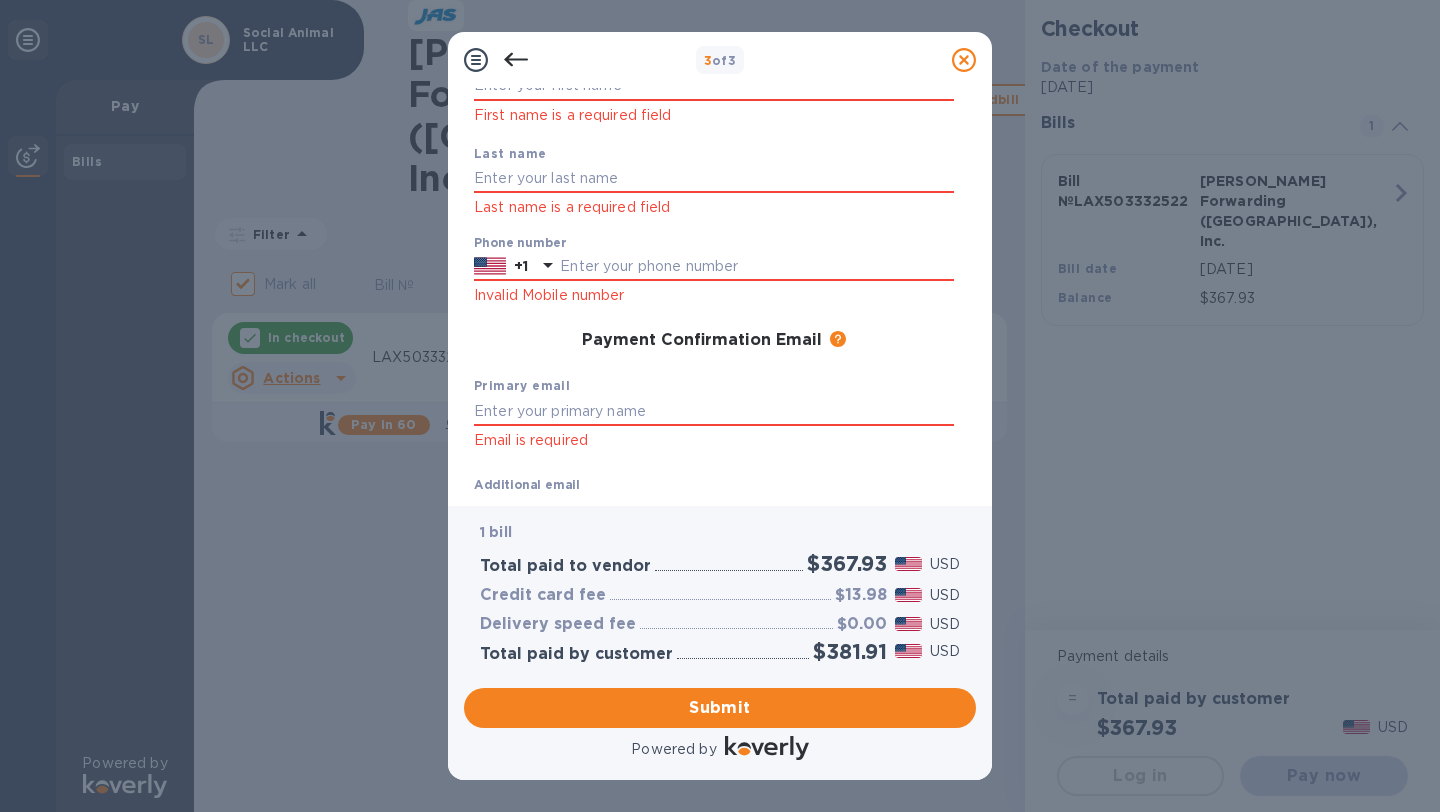 scroll, scrollTop: 0, scrollLeft: 0, axis: both 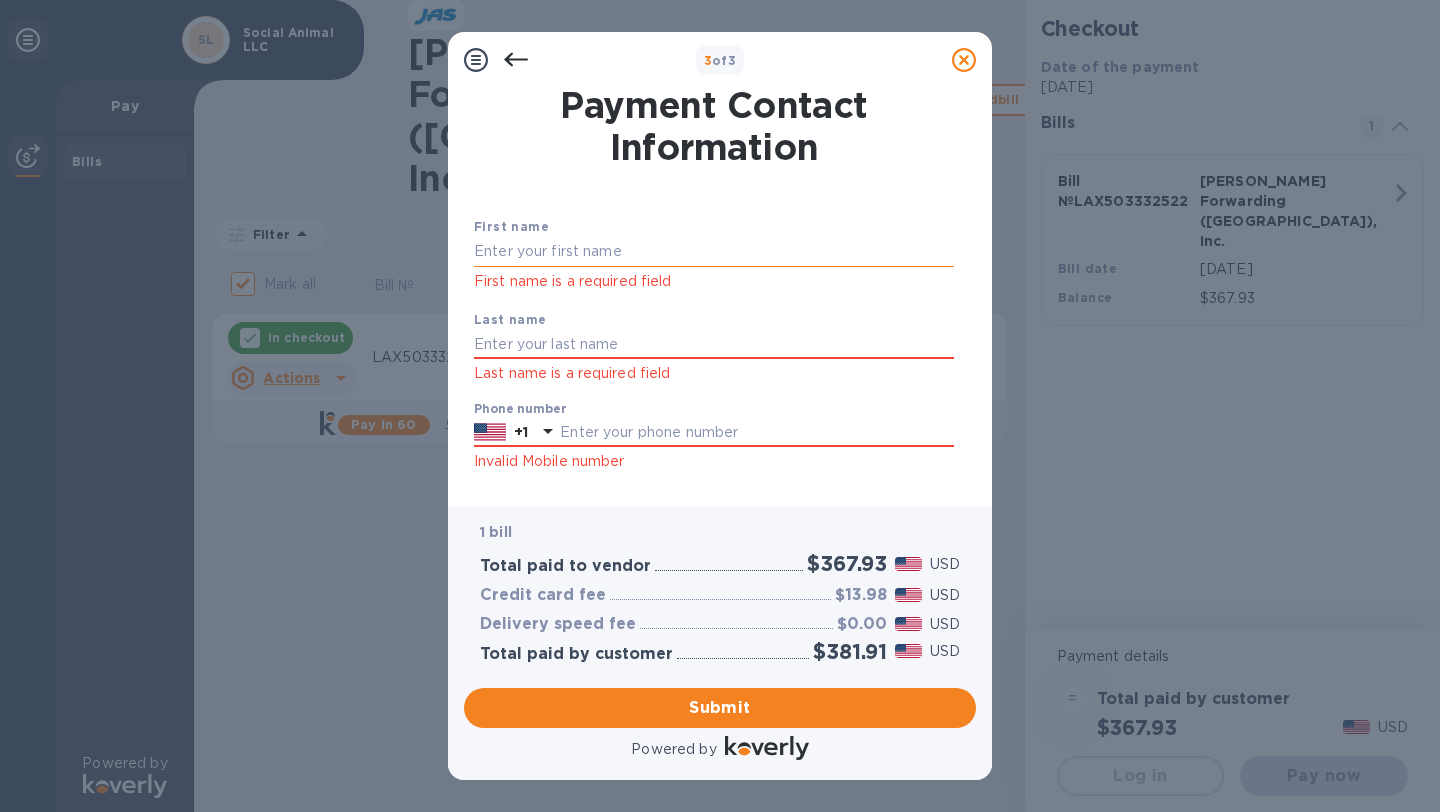 click at bounding box center [714, 252] 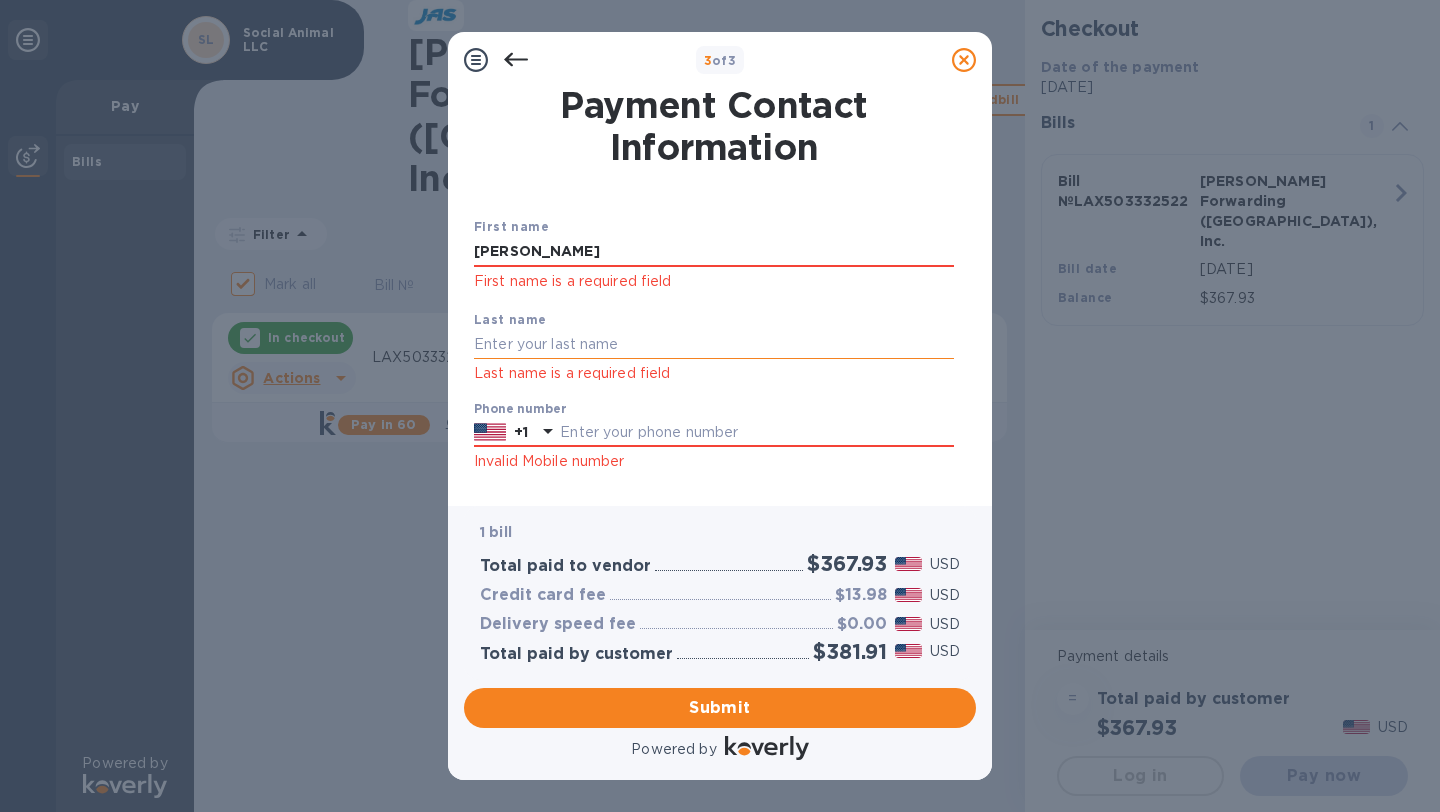 type on "[PERSON_NAME]" 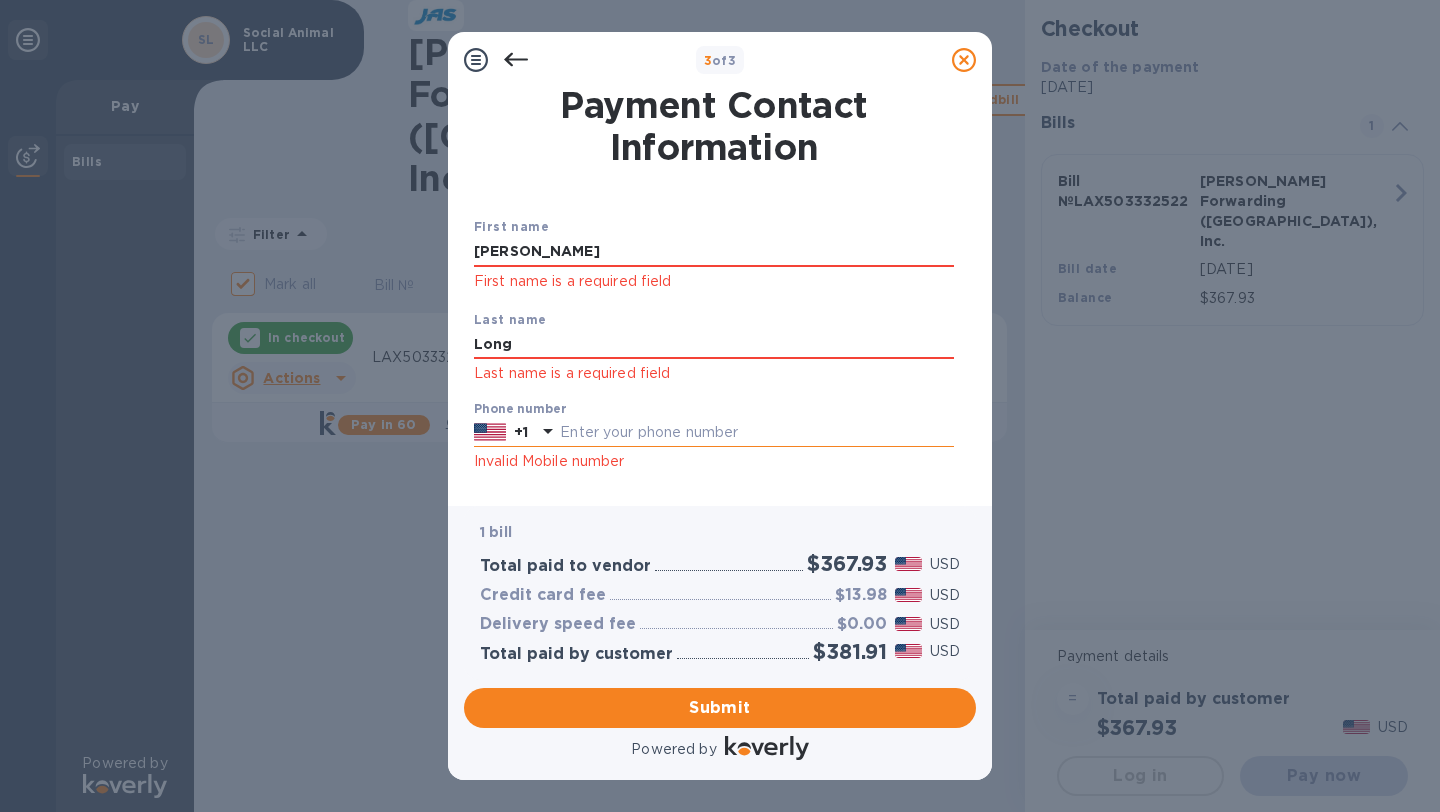 type on "Long" 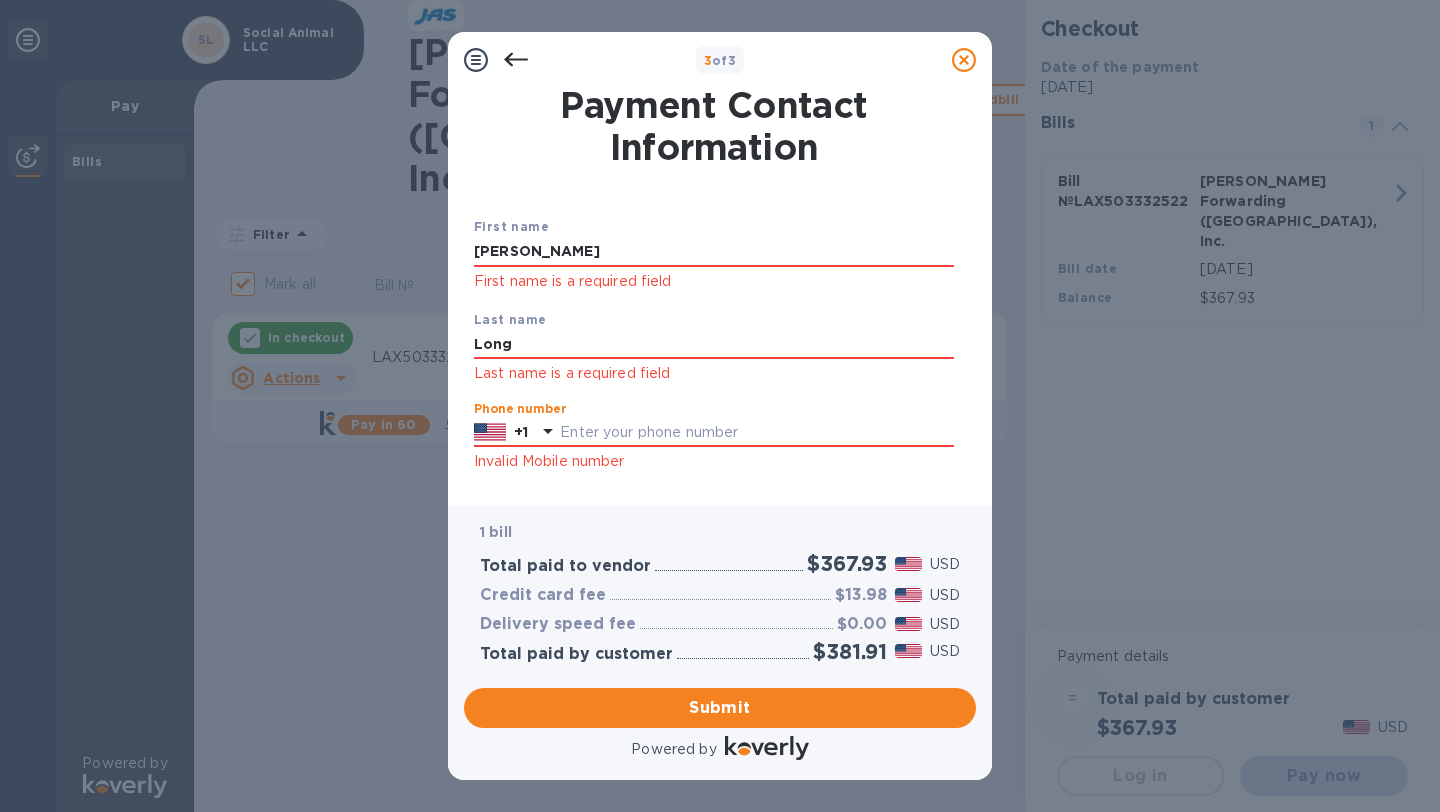 type on "7706526226" 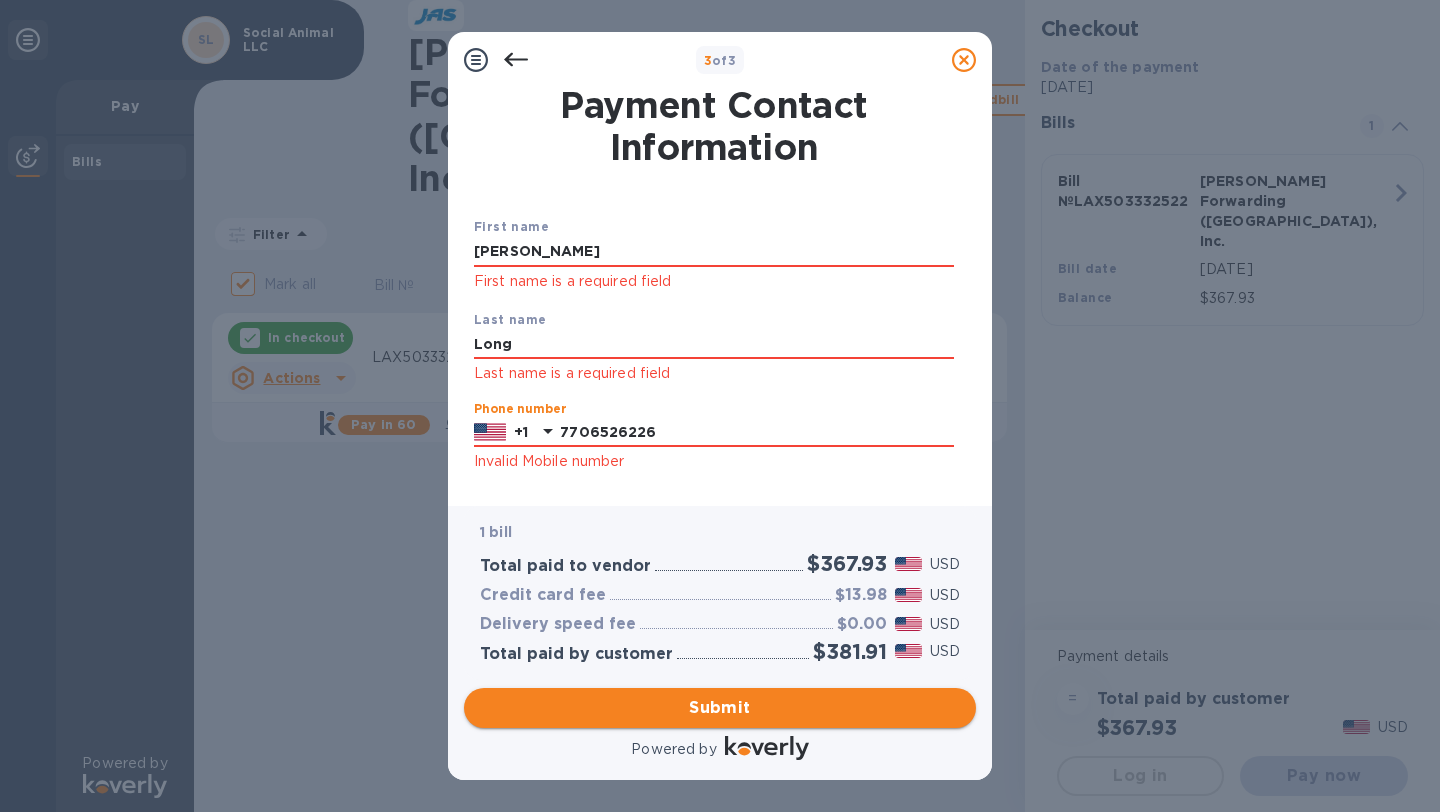 click on "Submit" at bounding box center [720, 708] 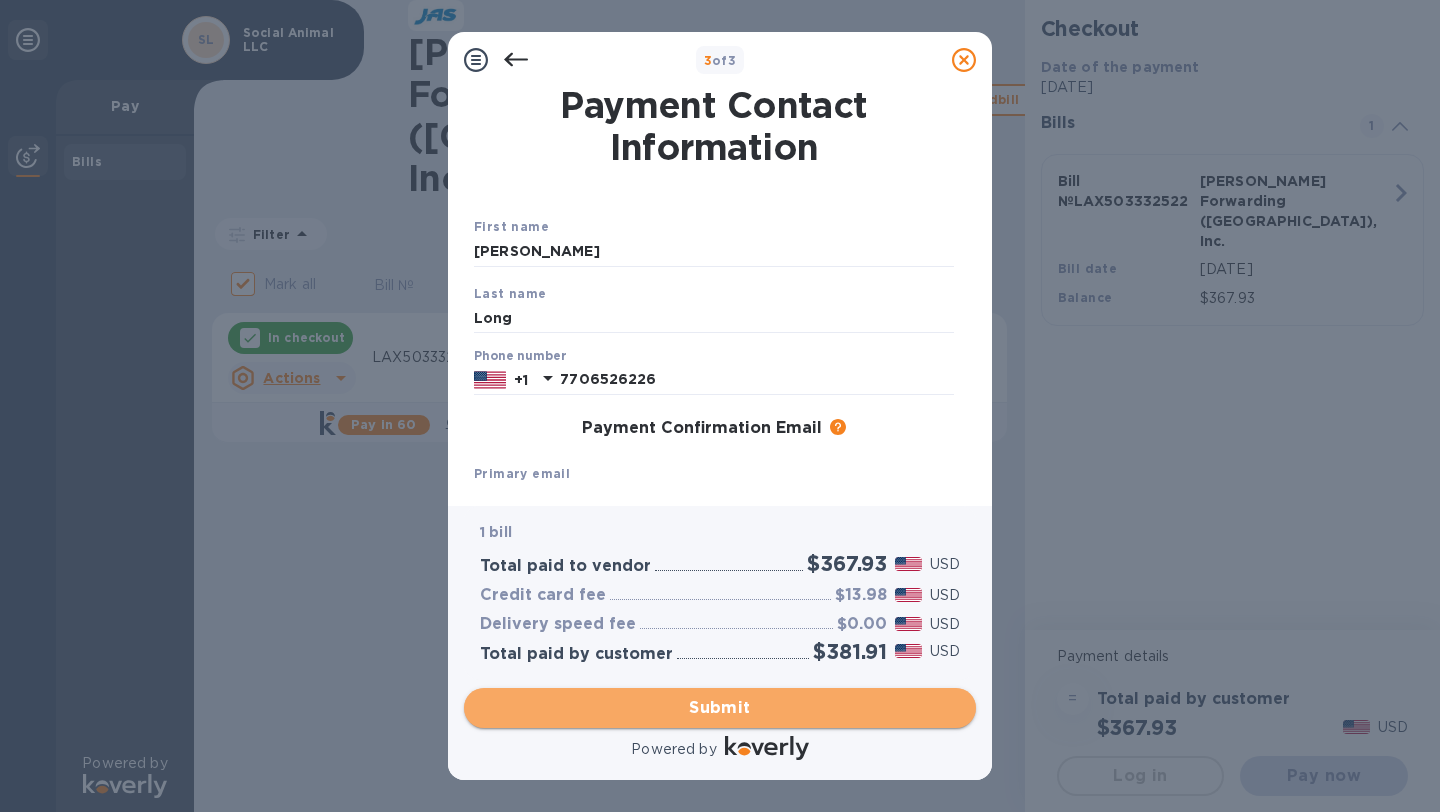 click on "Submit" at bounding box center (720, 708) 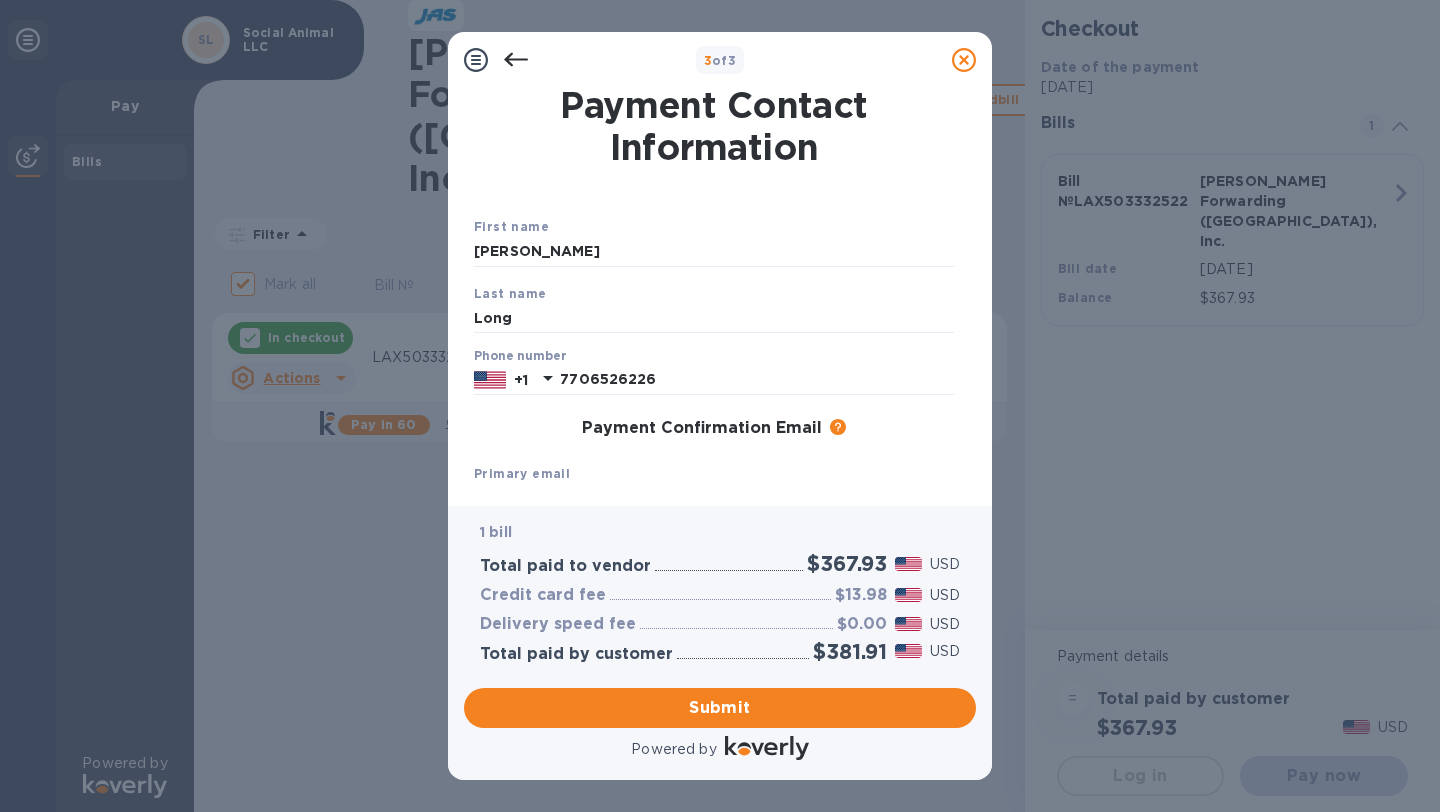click on "Primary email Email is required" at bounding box center [714, 501] 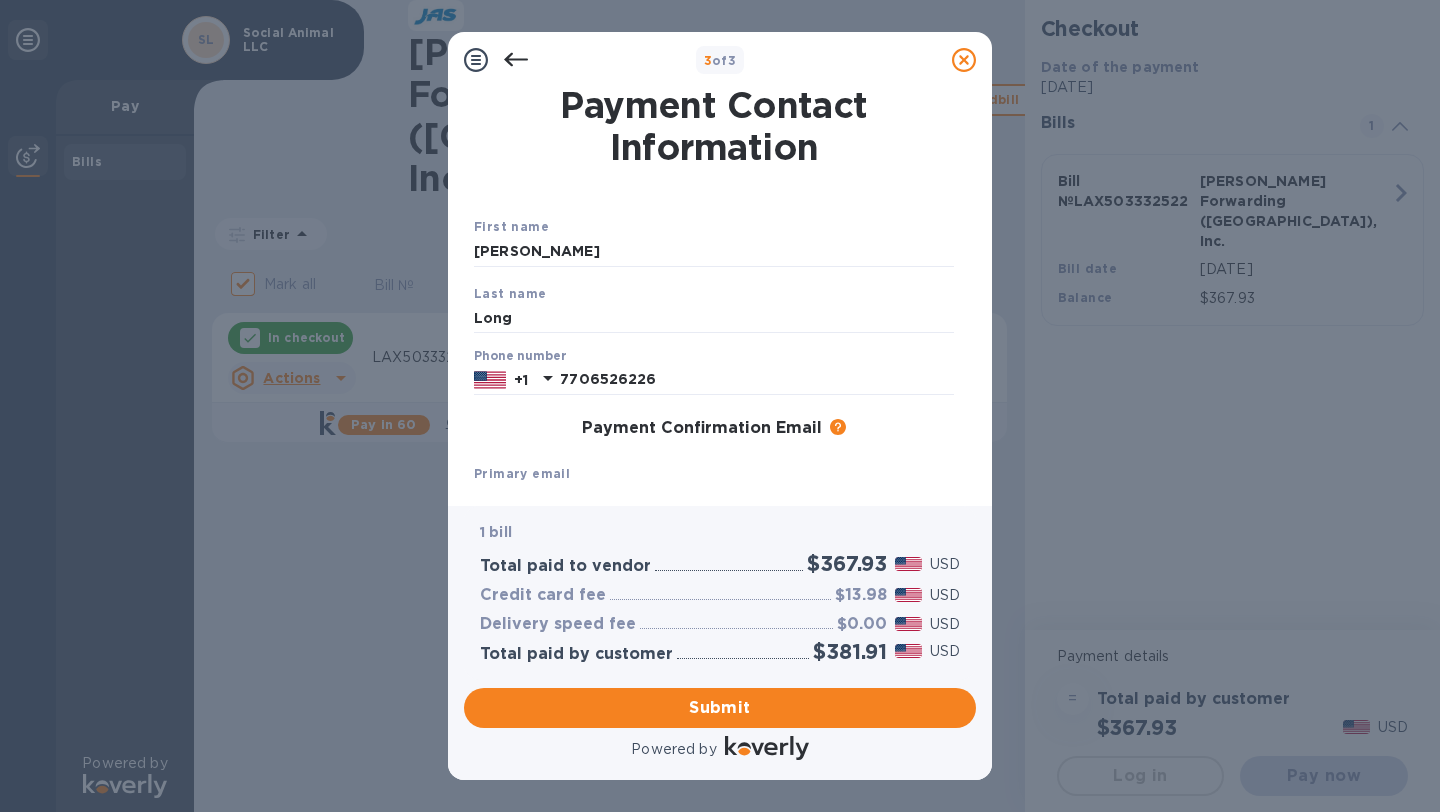 click on "Primary email" at bounding box center (522, 473) 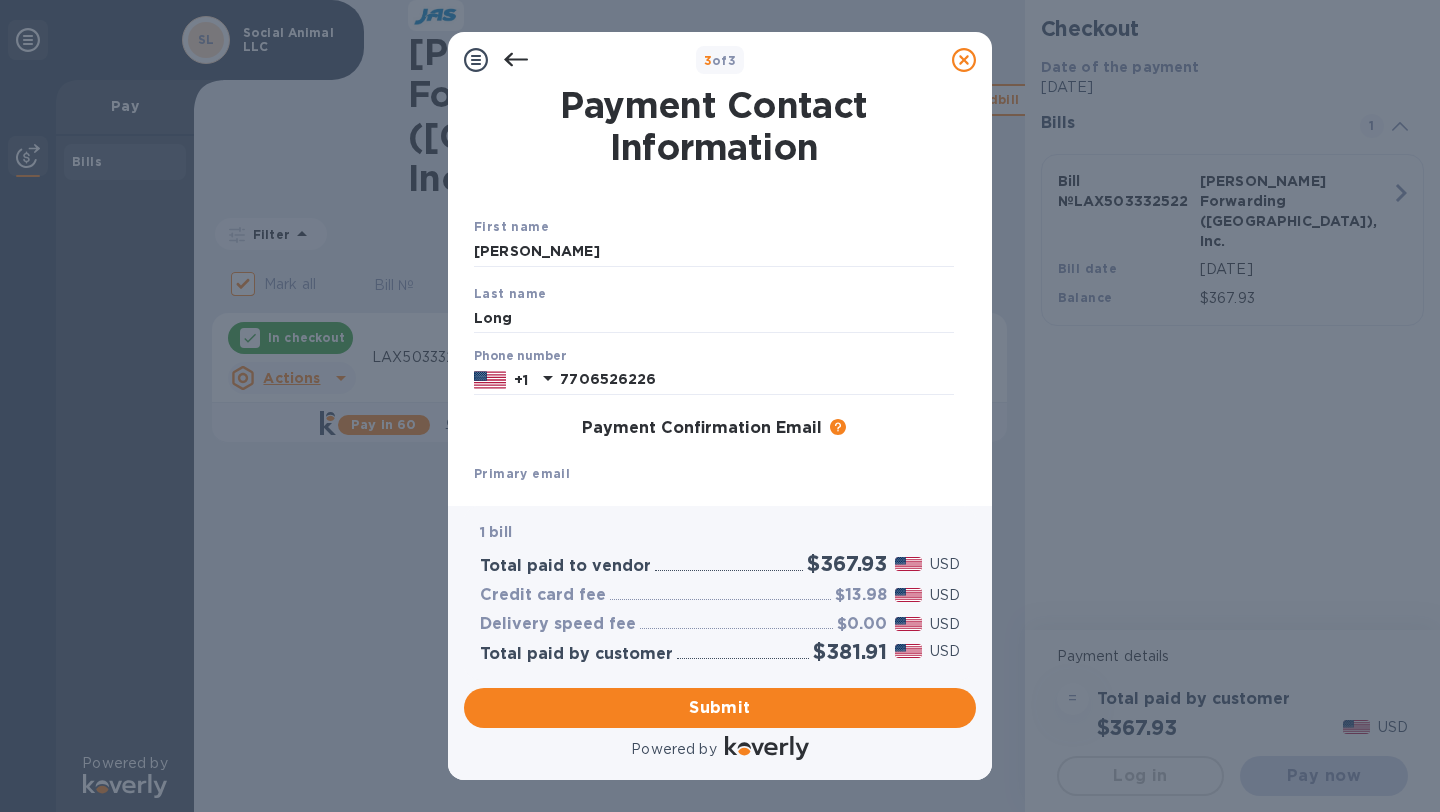 click on "The added email addresses will be used to send the payment confirmation." at bounding box center [834, 429] 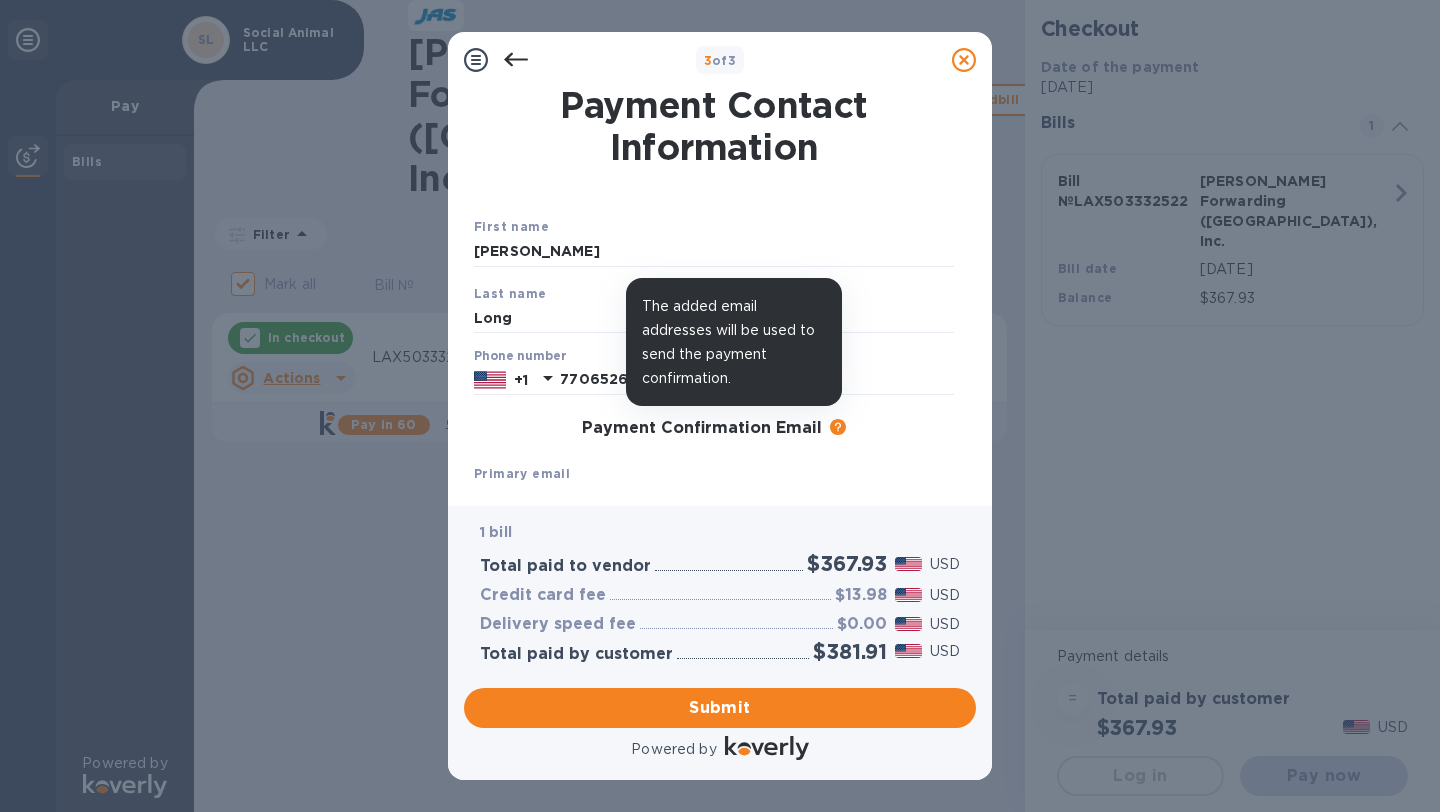 click 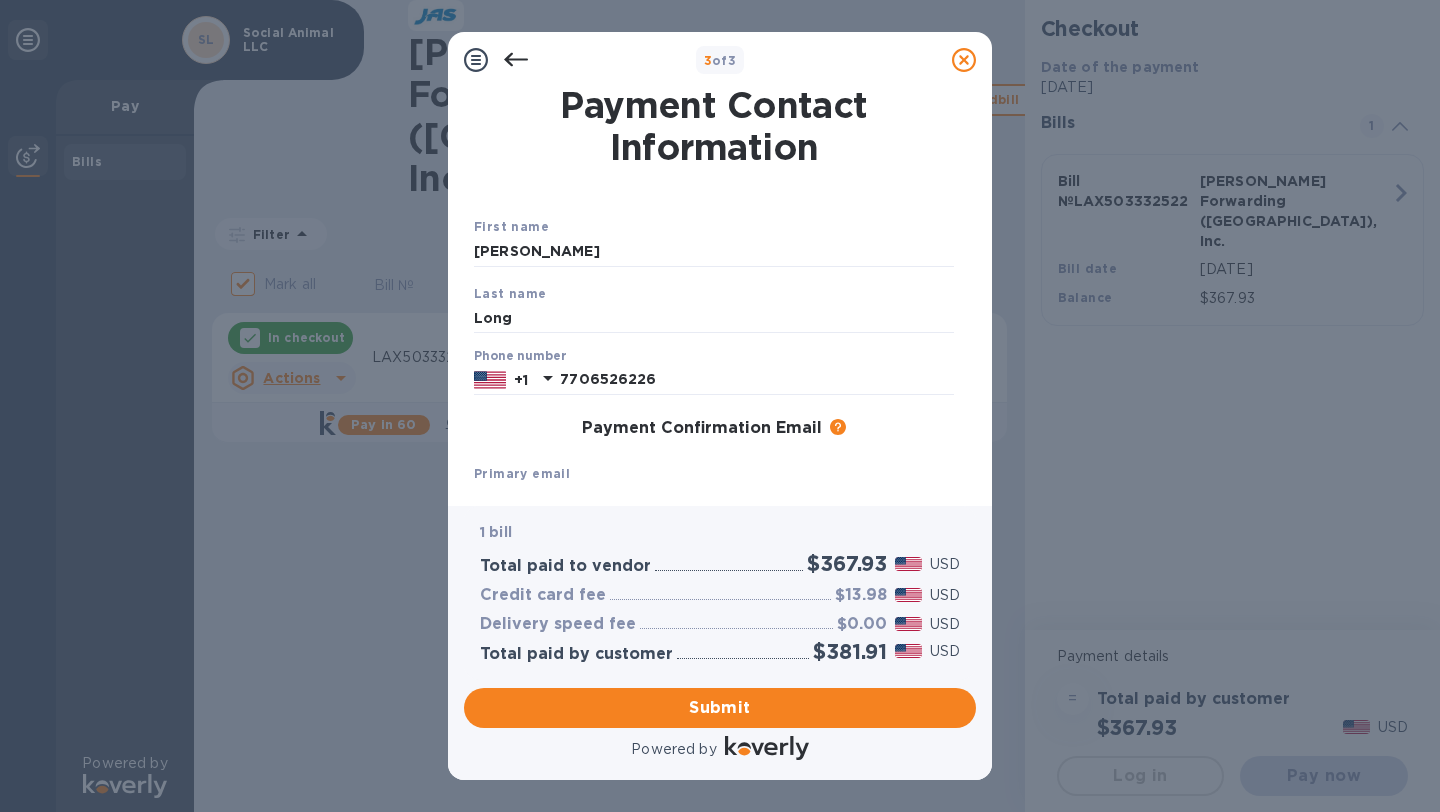 click on "Primary email" at bounding box center [522, 473] 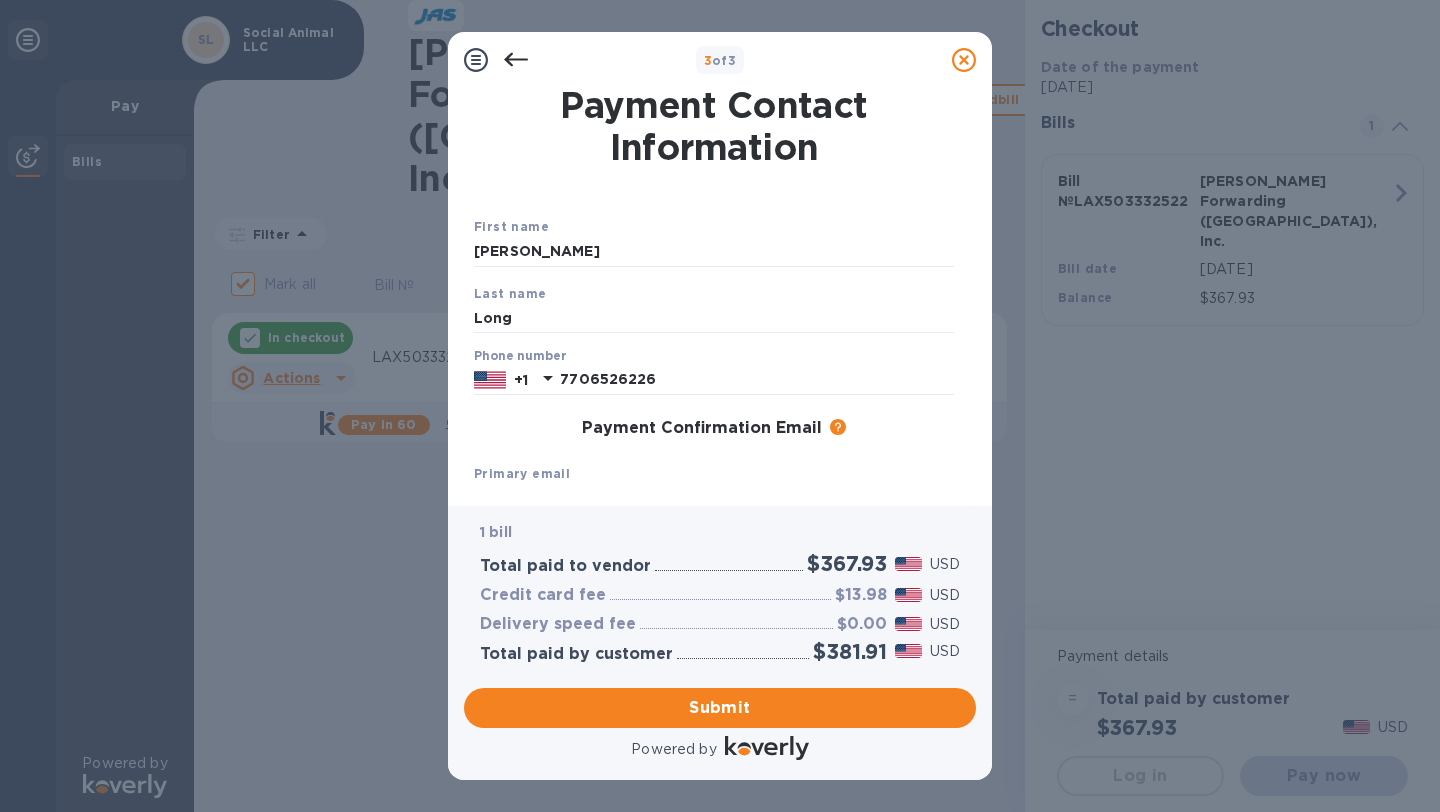 click on "Primary email" at bounding box center (522, 473) 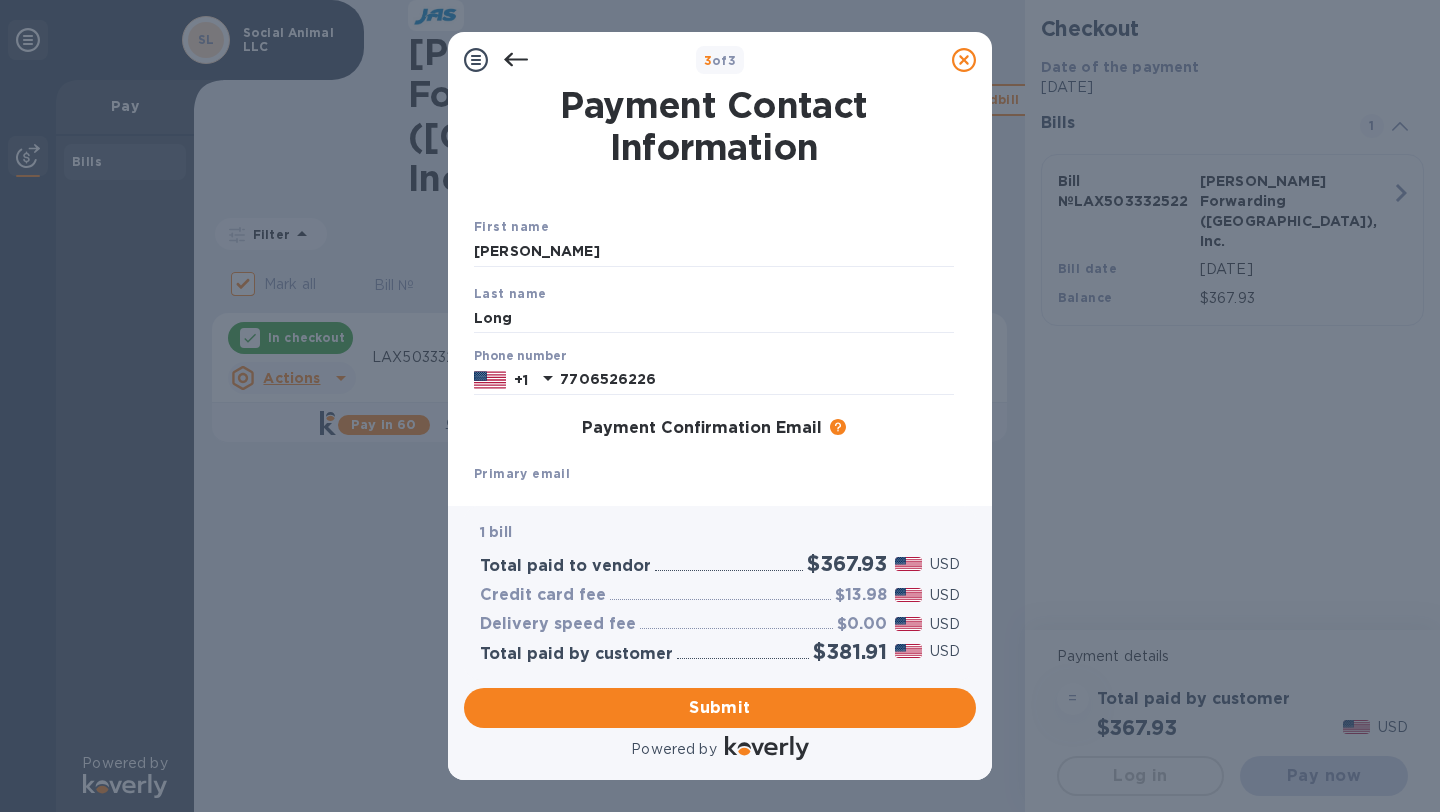 click on "Primary email" at bounding box center [522, 473] 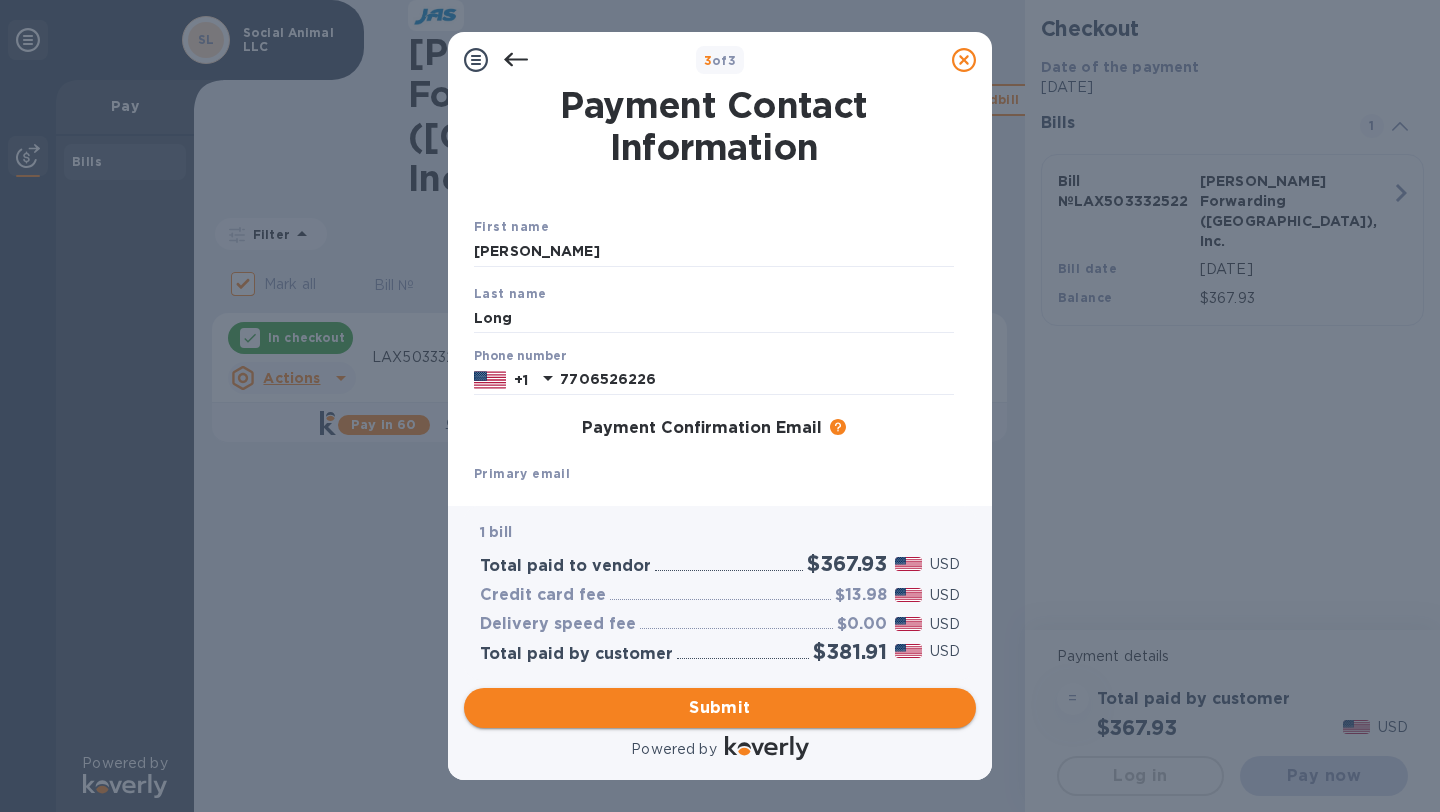 click on "Submit" at bounding box center [720, 708] 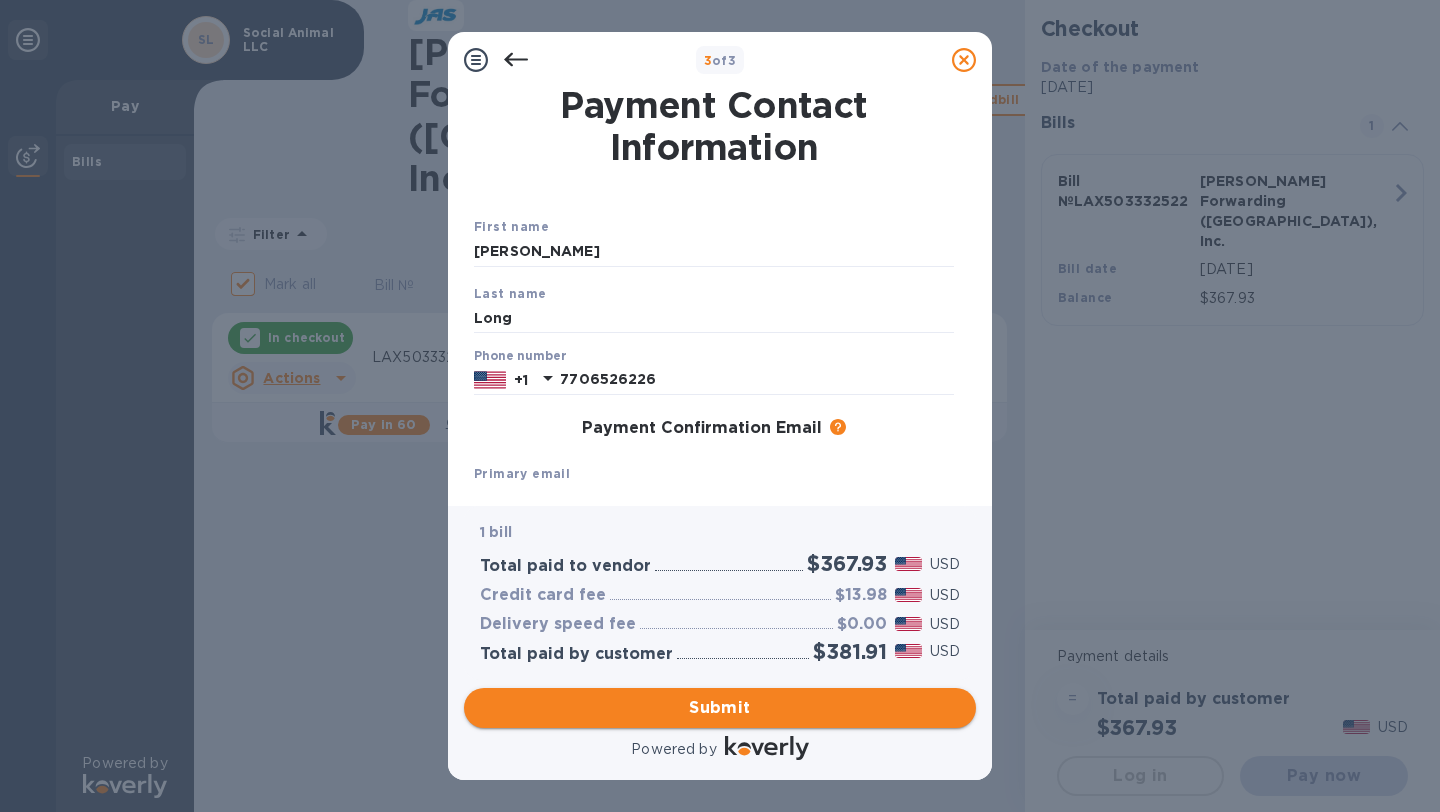click on "Submit" at bounding box center (720, 708) 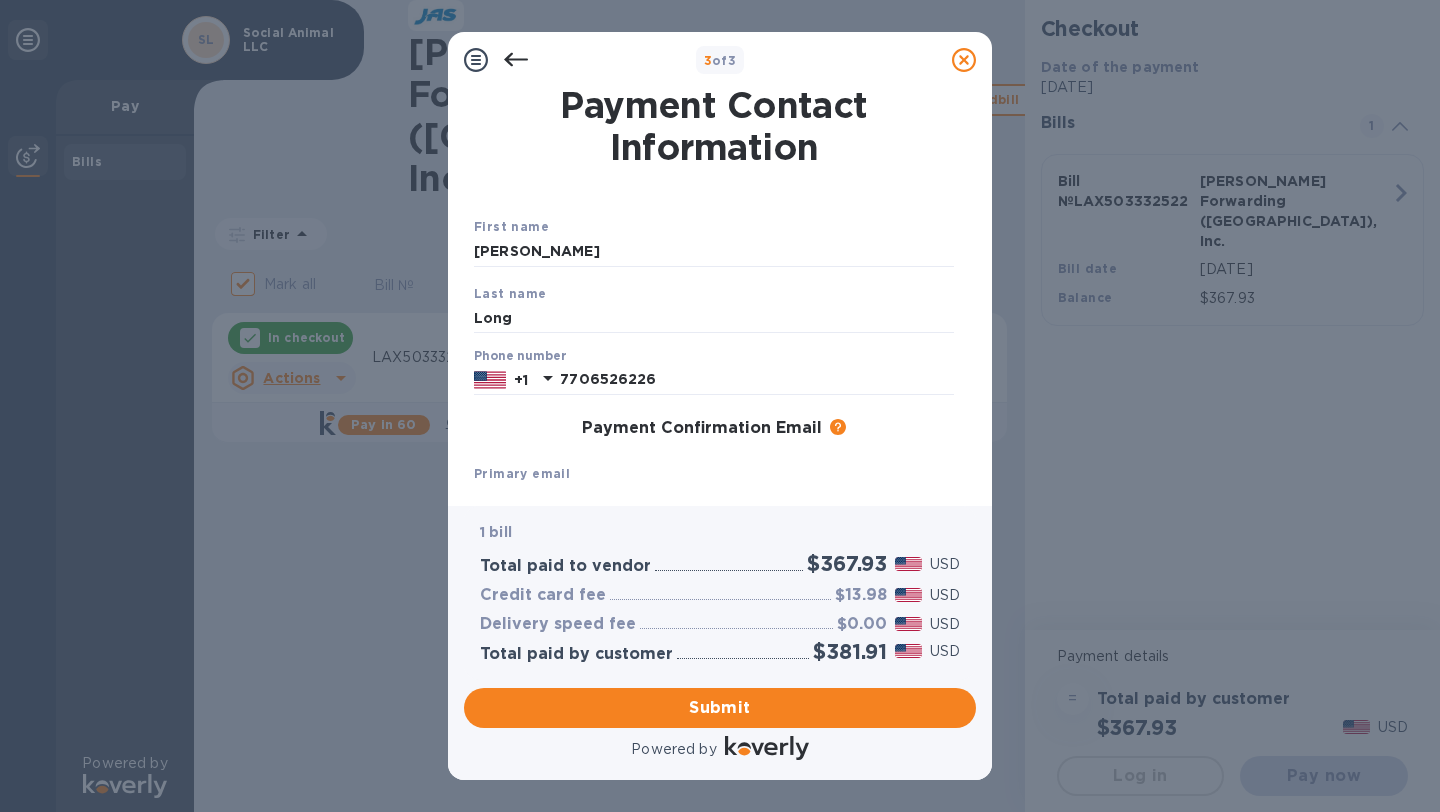 click on "Primary email Email is required" at bounding box center [714, 501] 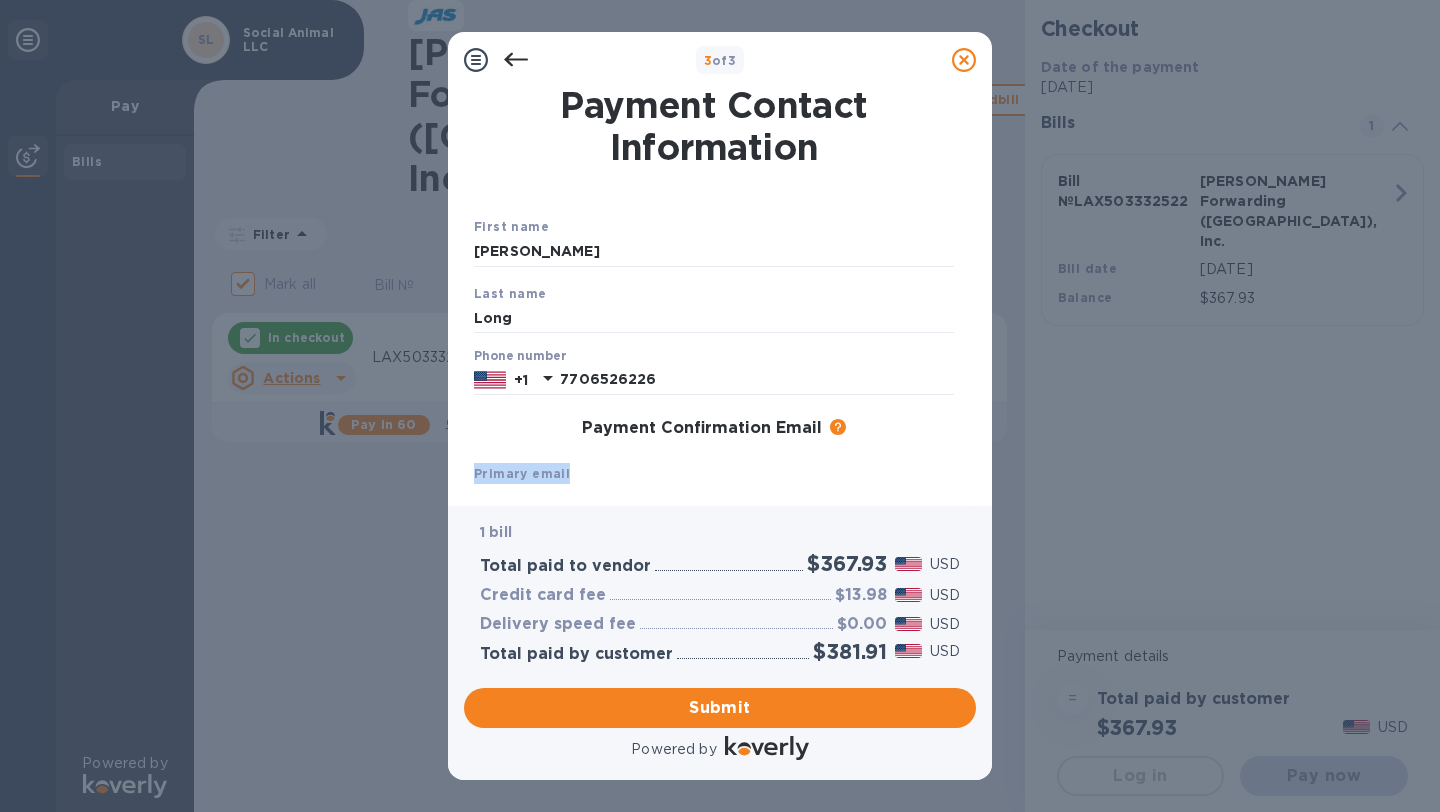 click on "Primary email Email is required" at bounding box center (714, 501) 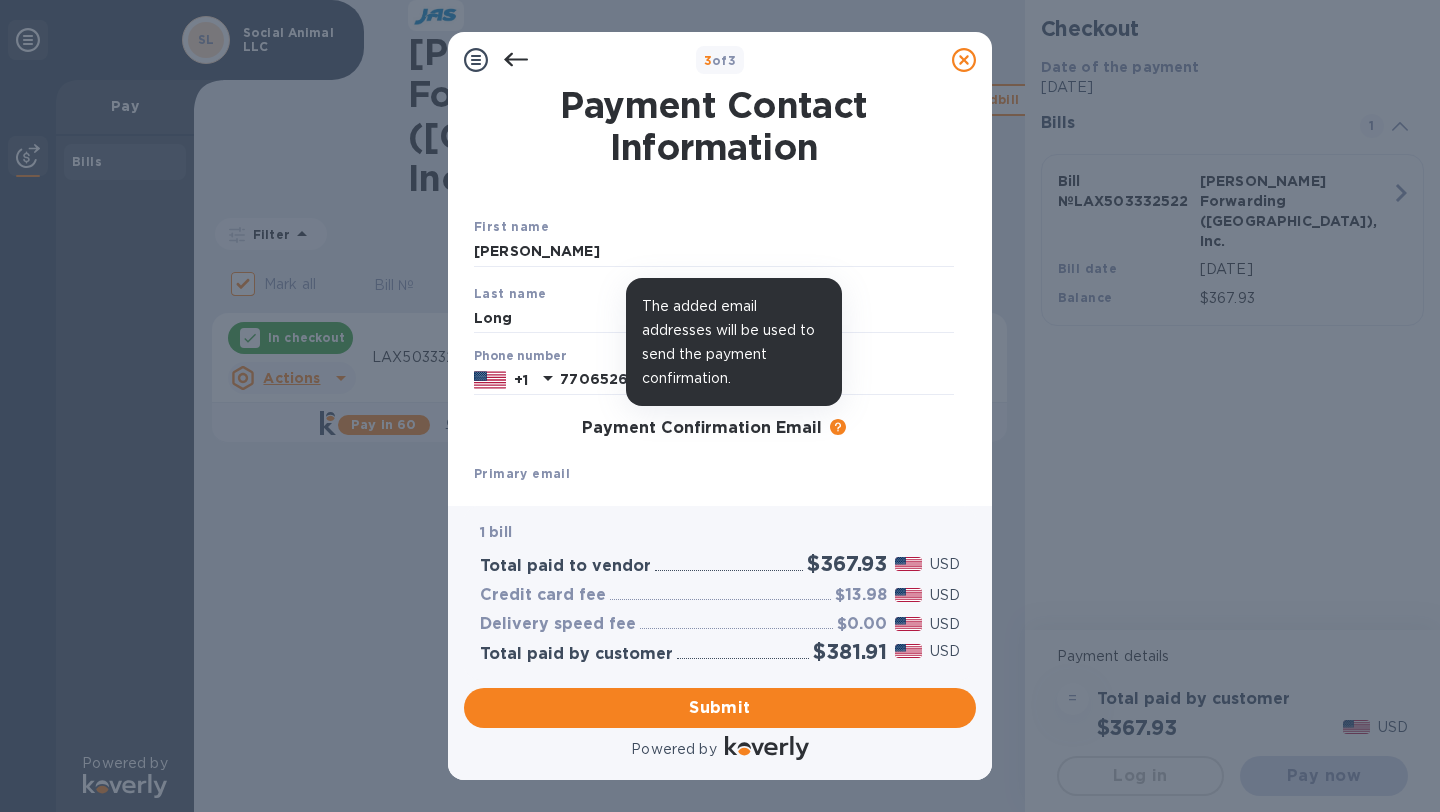 click 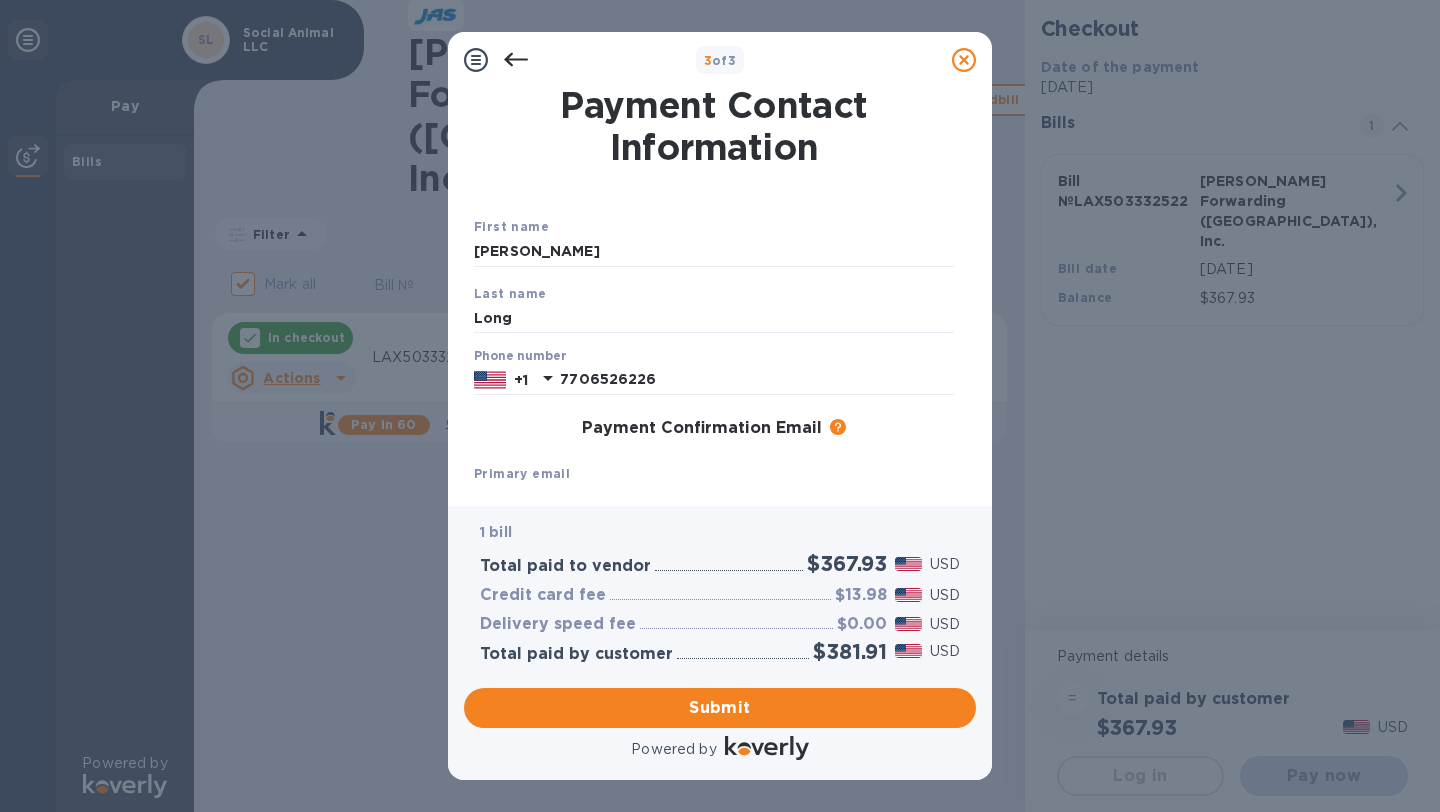 click on "1 bill" at bounding box center [720, 532] 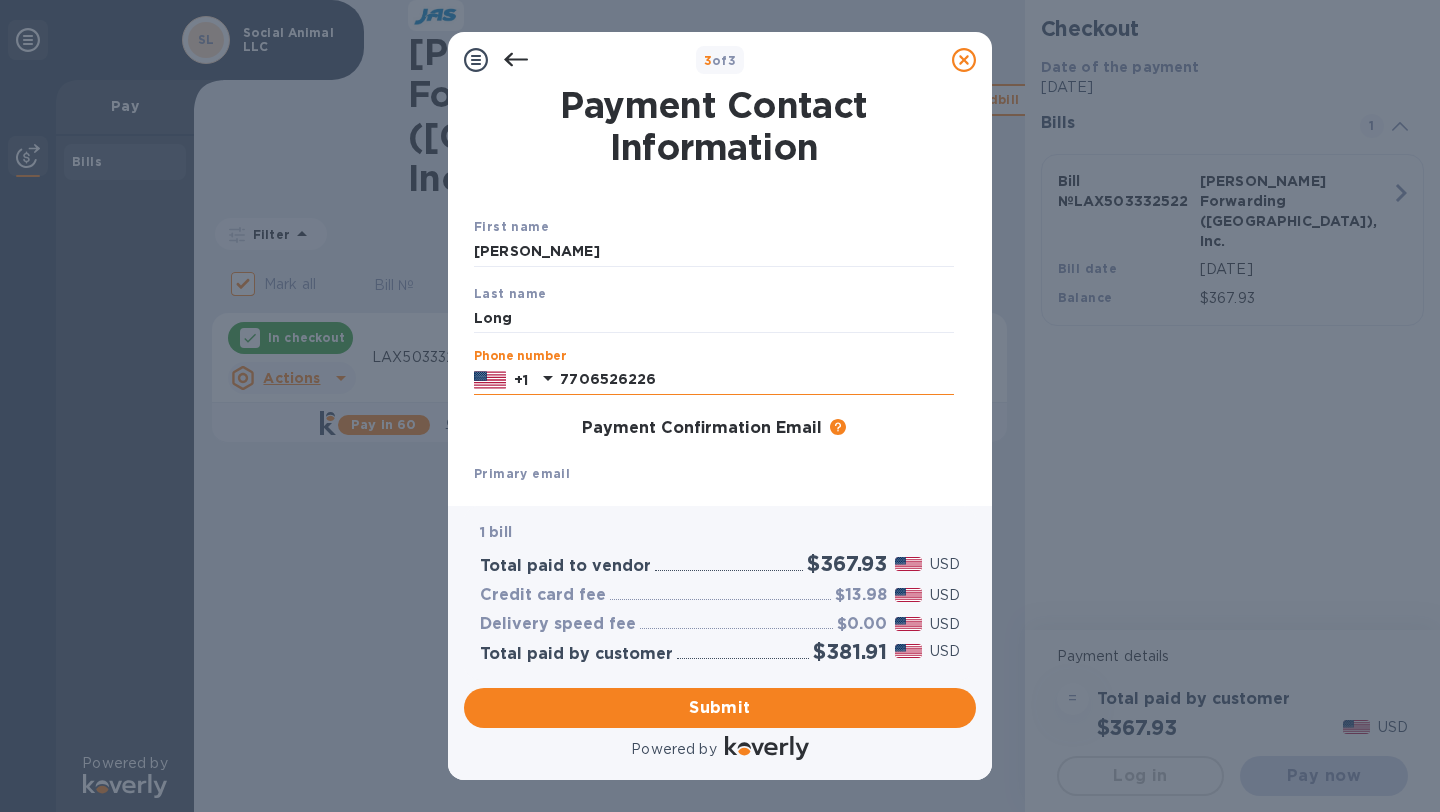 click on "7706526226" at bounding box center (757, 380) 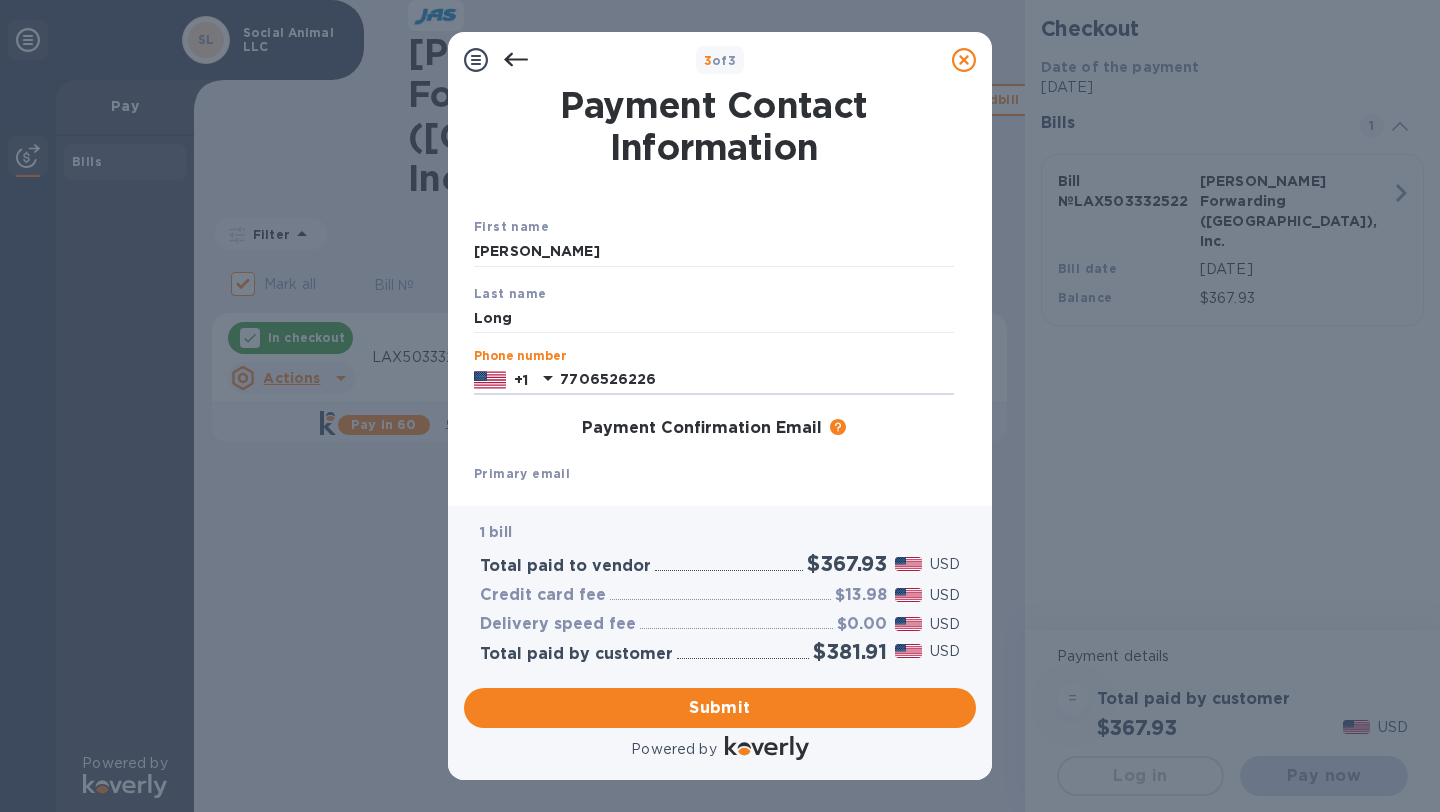 click on "Primary email Email is required" at bounding box center (714, 501) 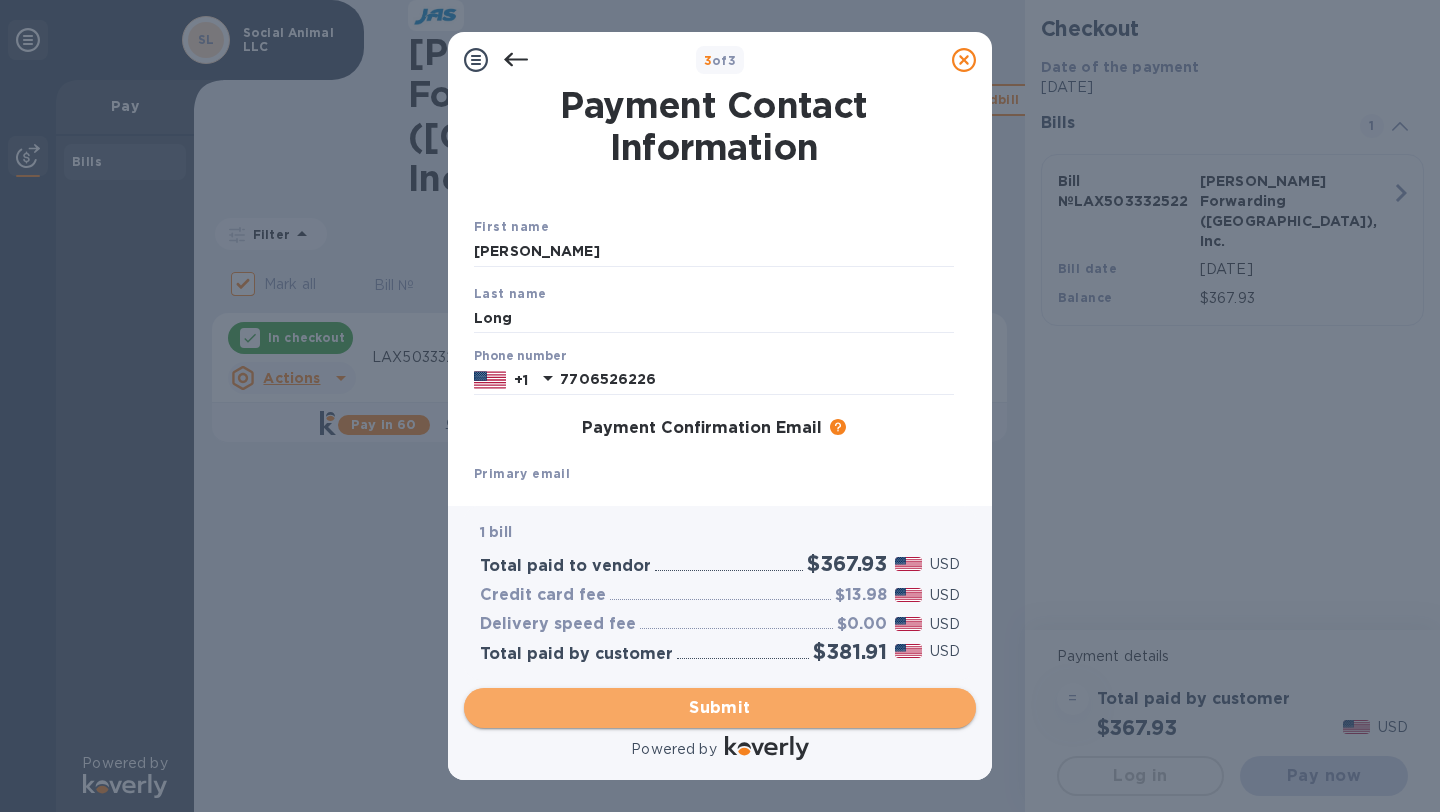 click on "Submit" at bounding box center (720, 708) 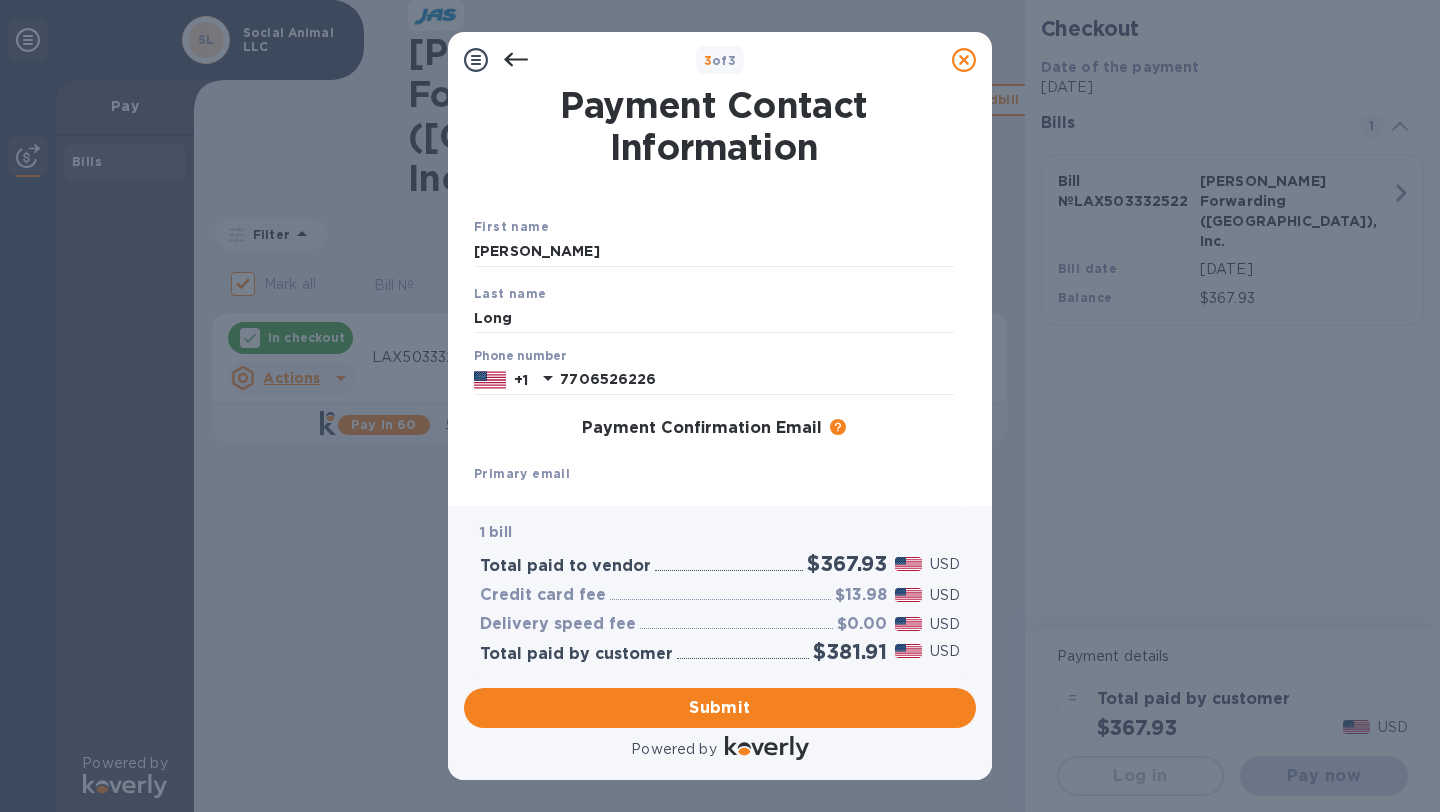 click on "Last name Long" at bounding box center [714, 308] 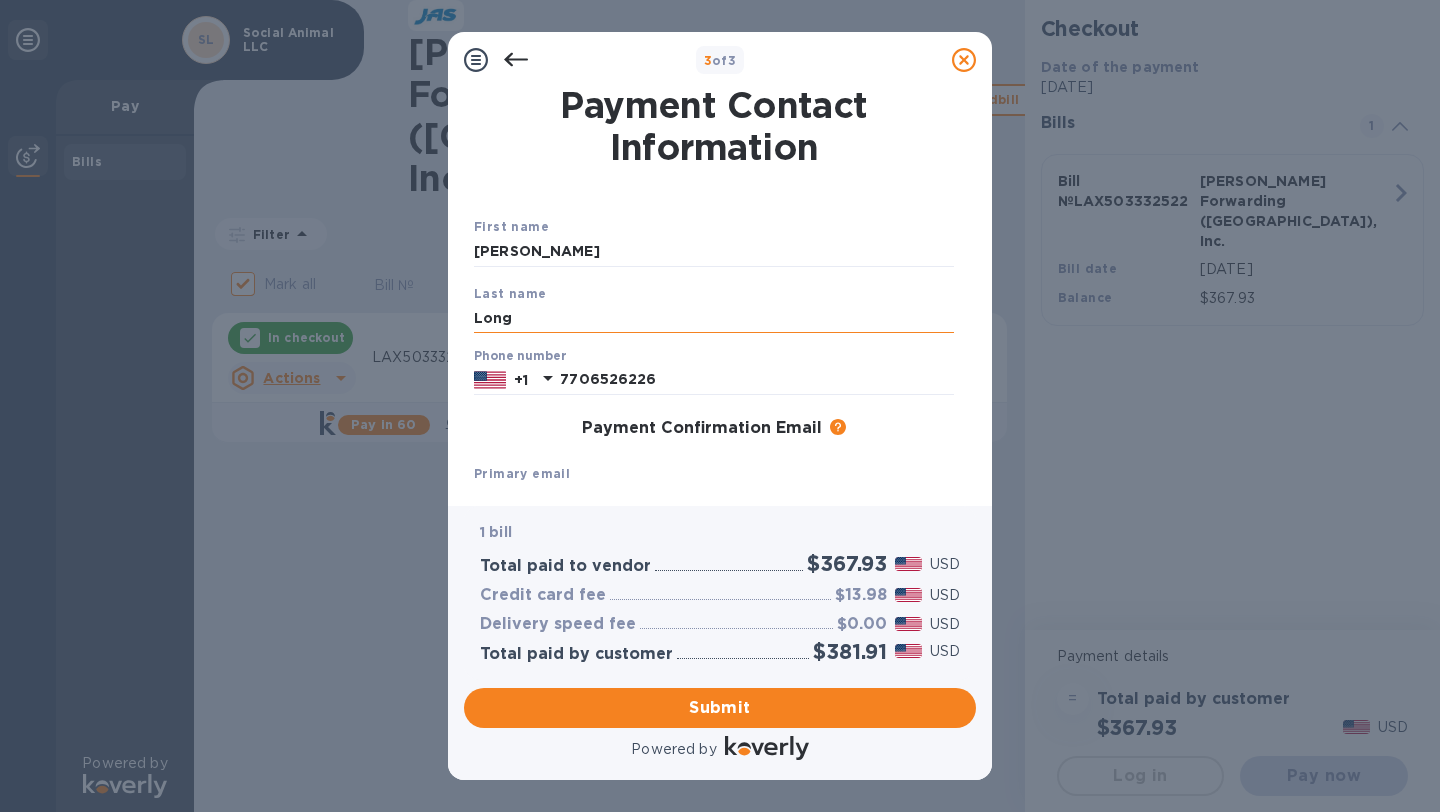 click on "Long" at bounding box center (714, 318) 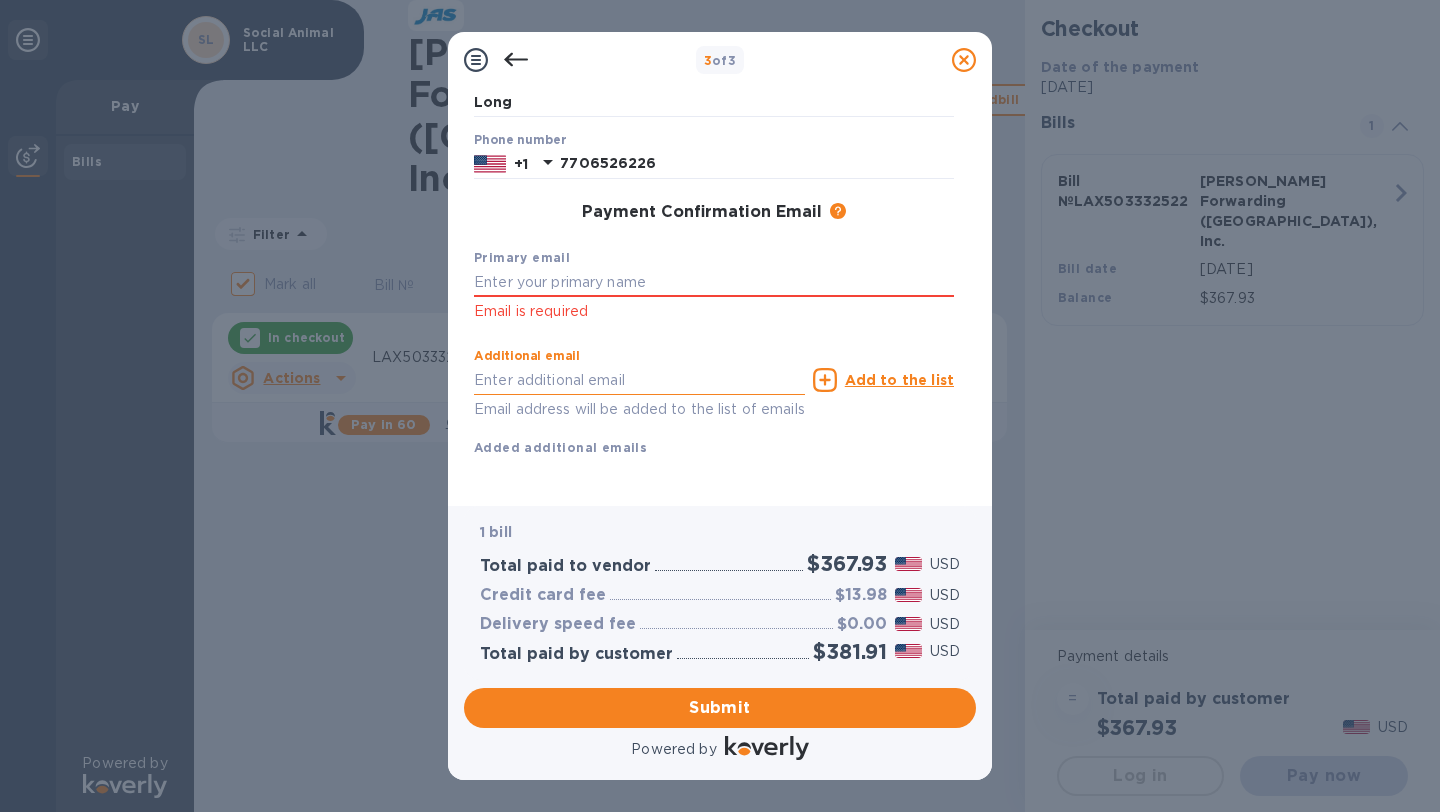 click at bounding box center [639, 380] 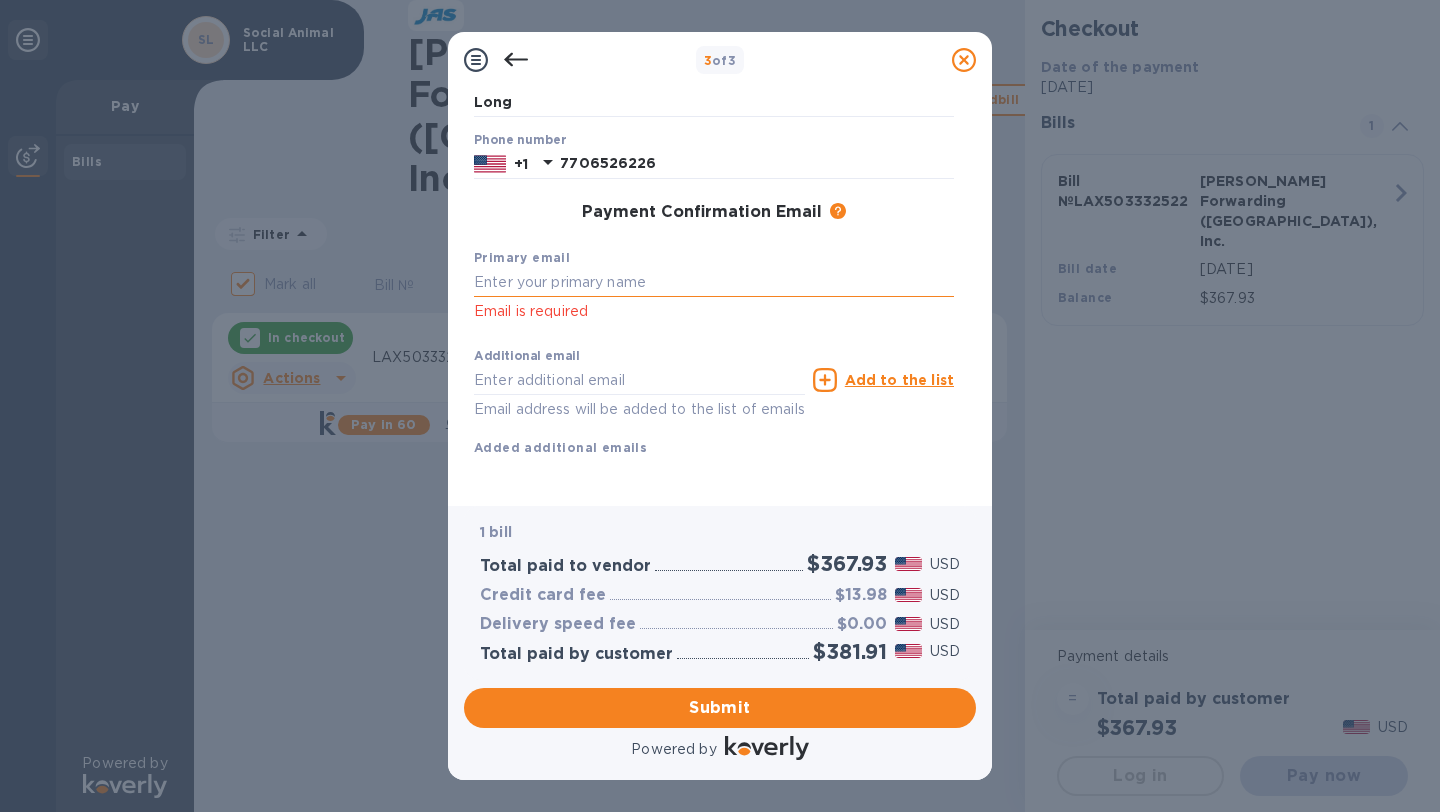 click at bounding box center [714, 283] 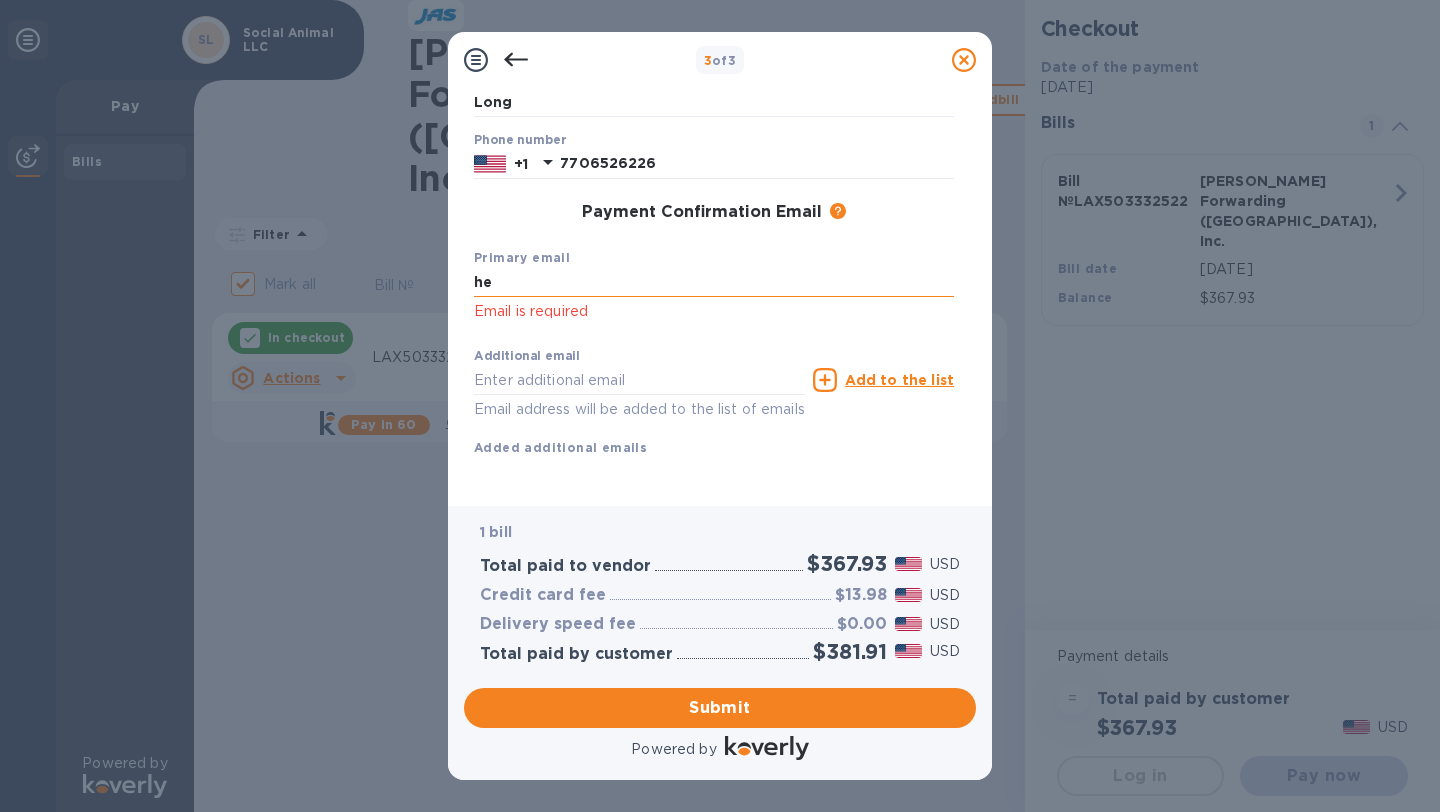 type on "h" 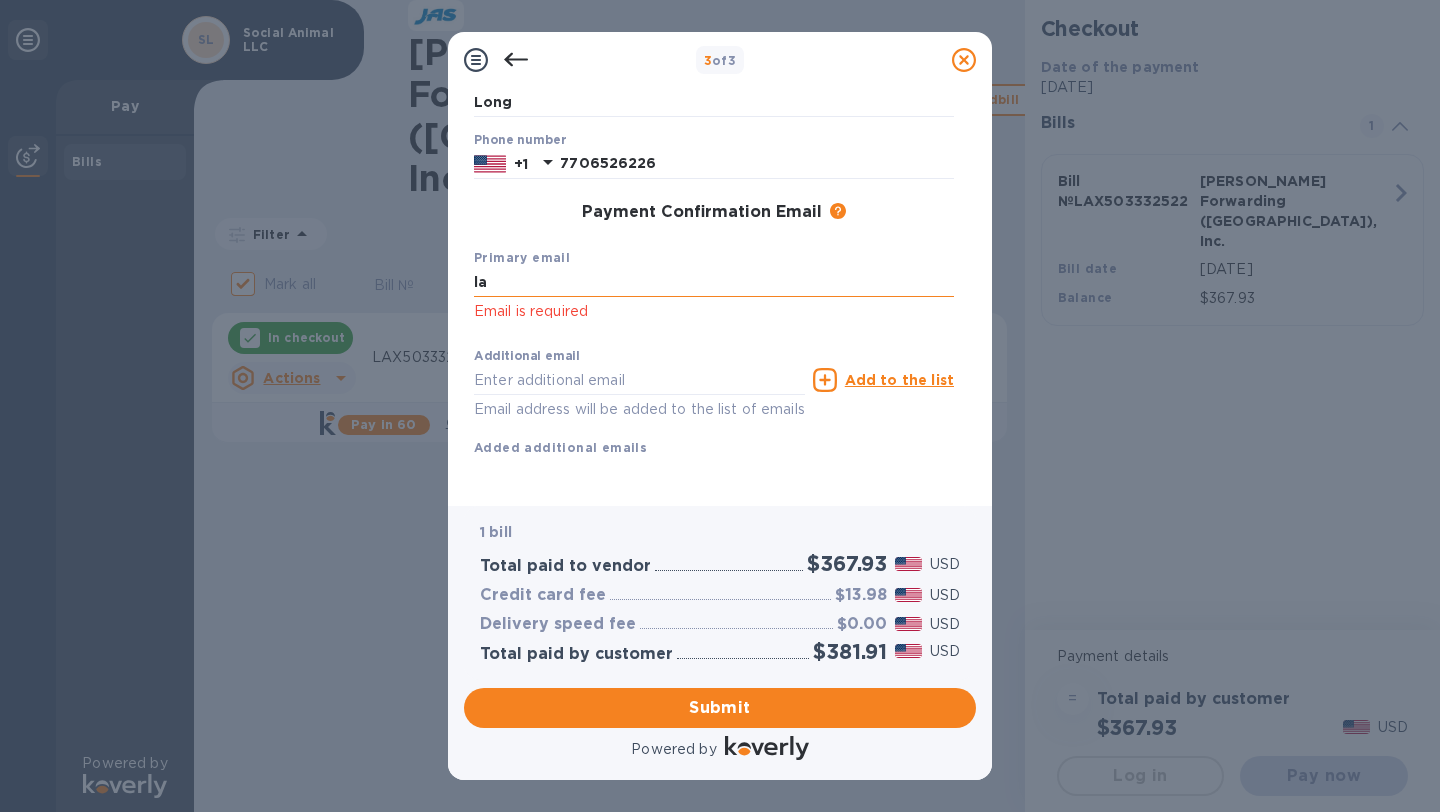 type on "l" 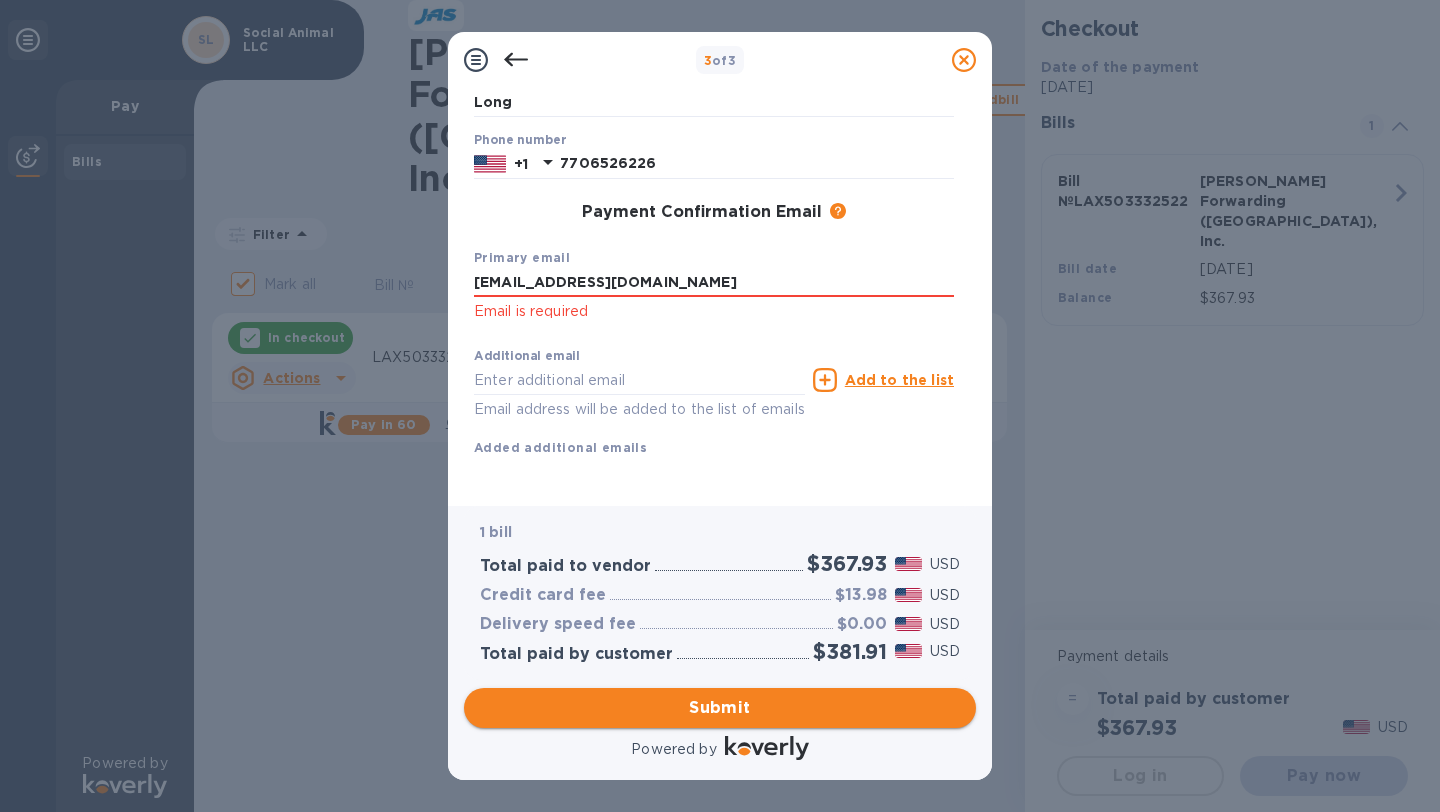 type on "[EMAIL_ADDRESS][DOMAIN_NAME]" 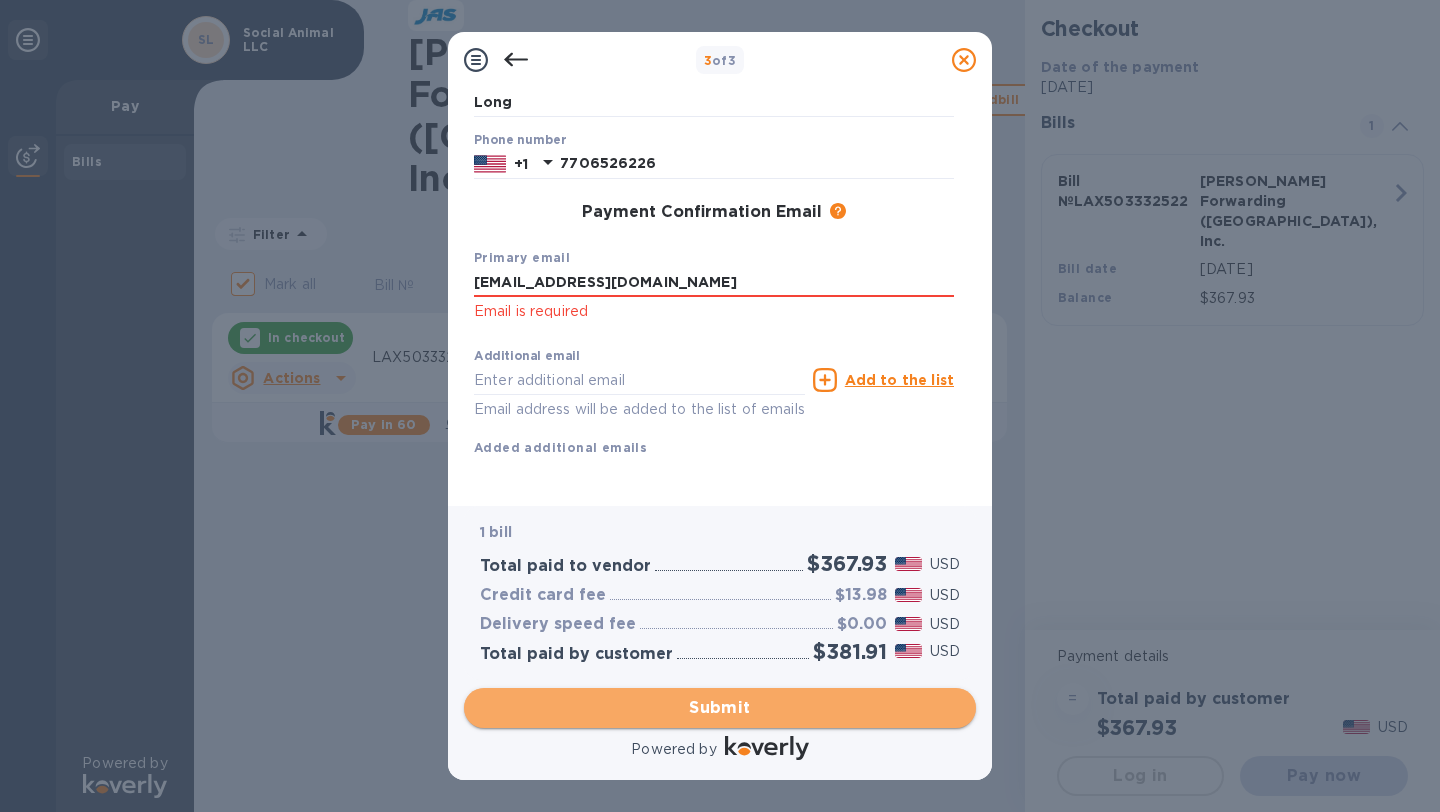 click on "Submit" at bounding box center (720, 708) 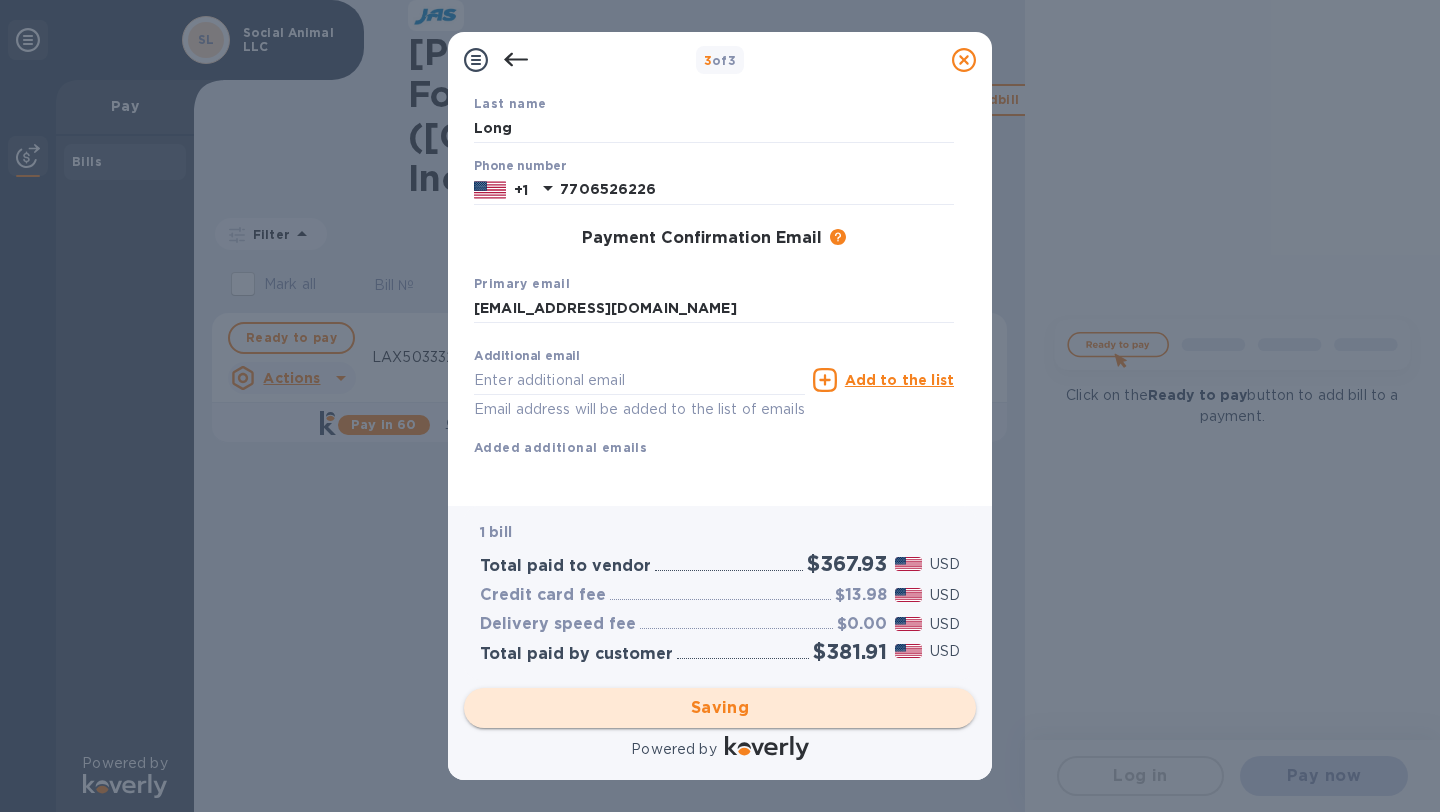 checkbox on "false" 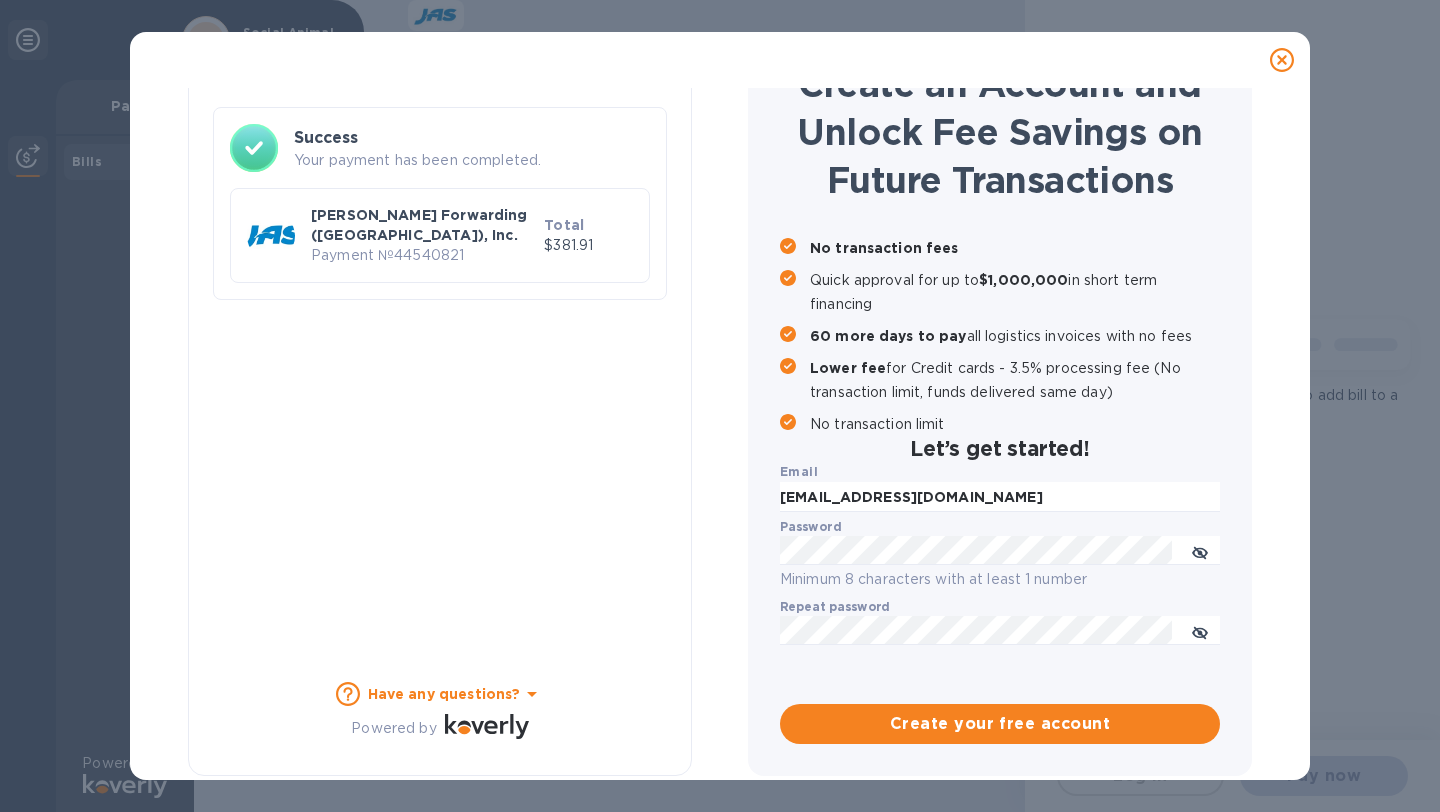 scroll, scrollTop: 108, scrollLeft: 0, axis: vertical 